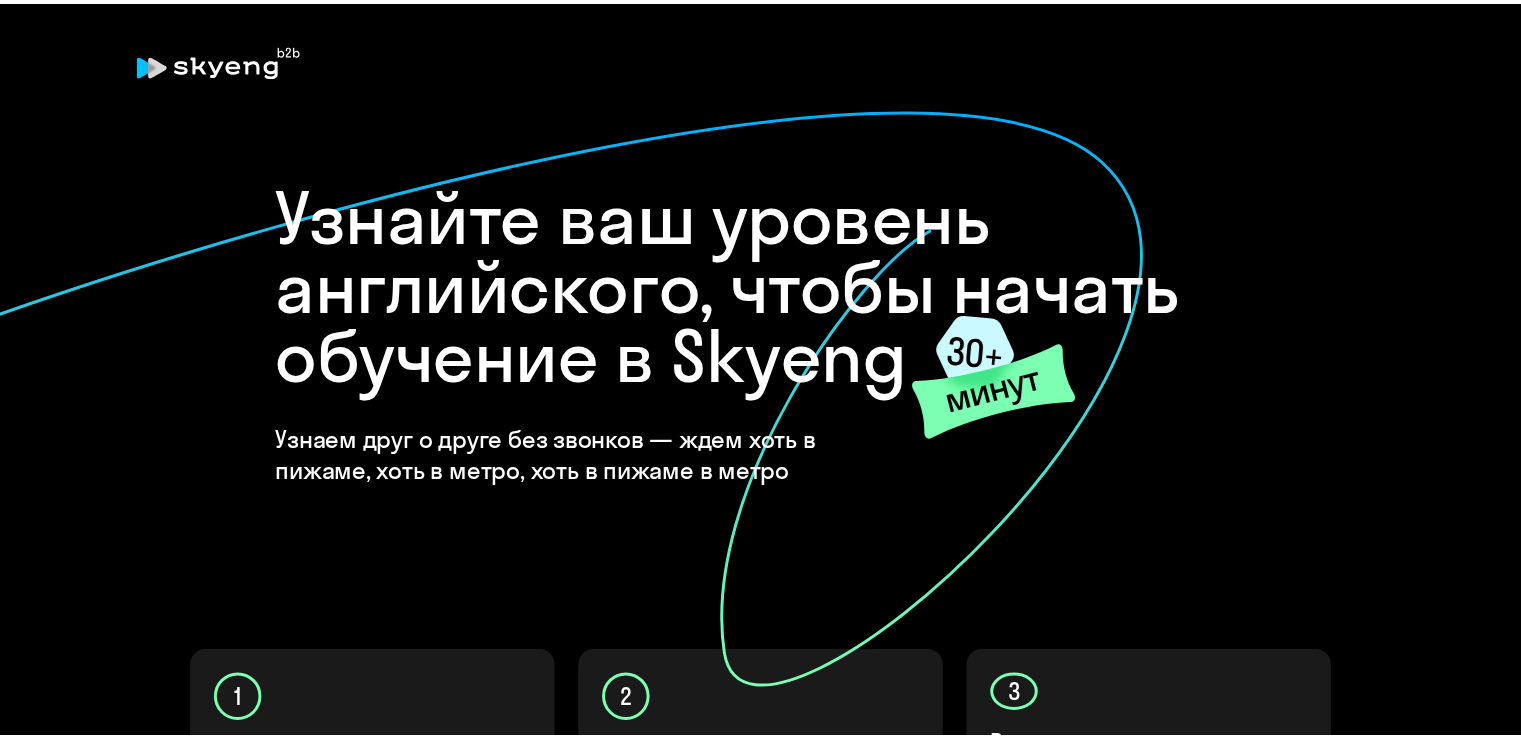 scroll, scrollTop: 0, scrollLeft: 0, axis: both 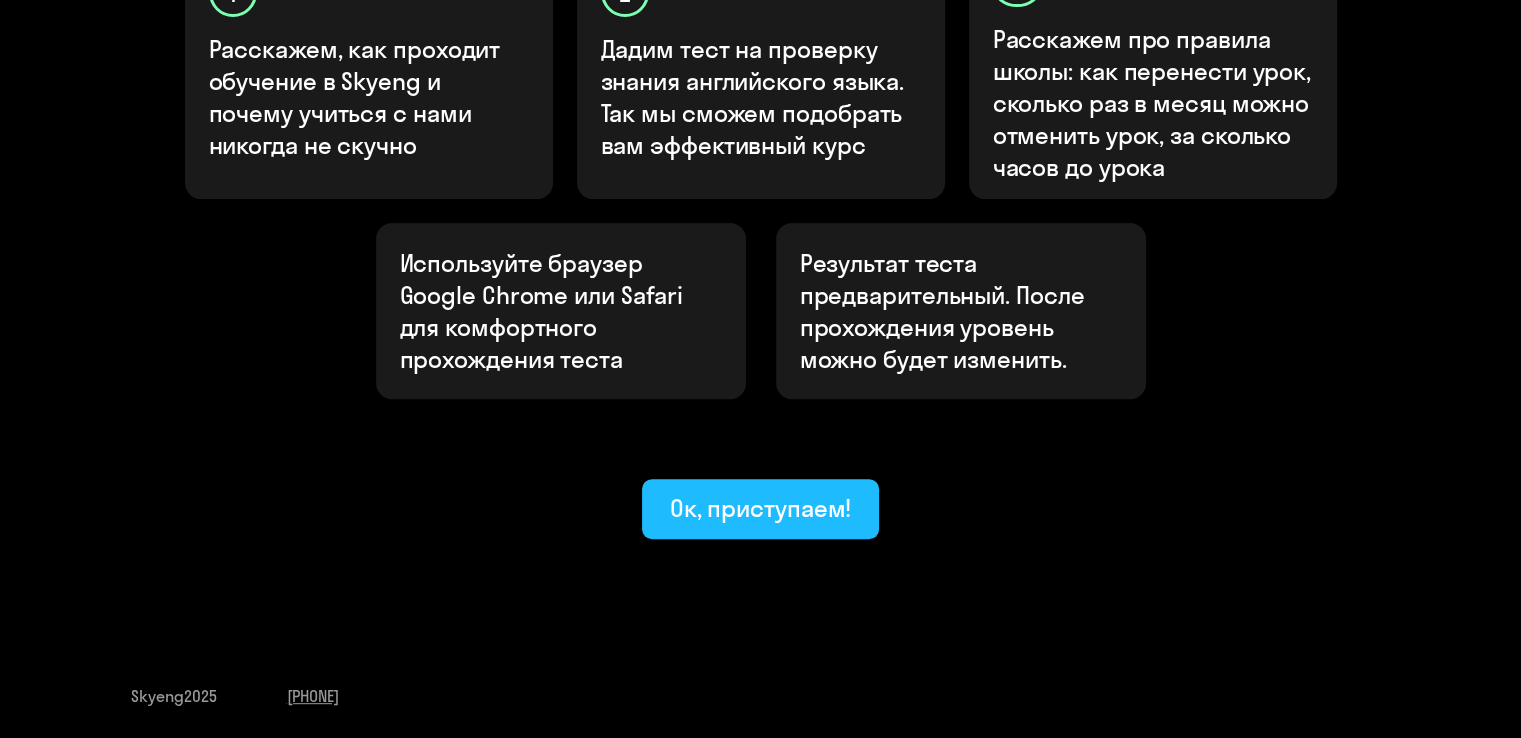 click on "Ок, приступаем!" 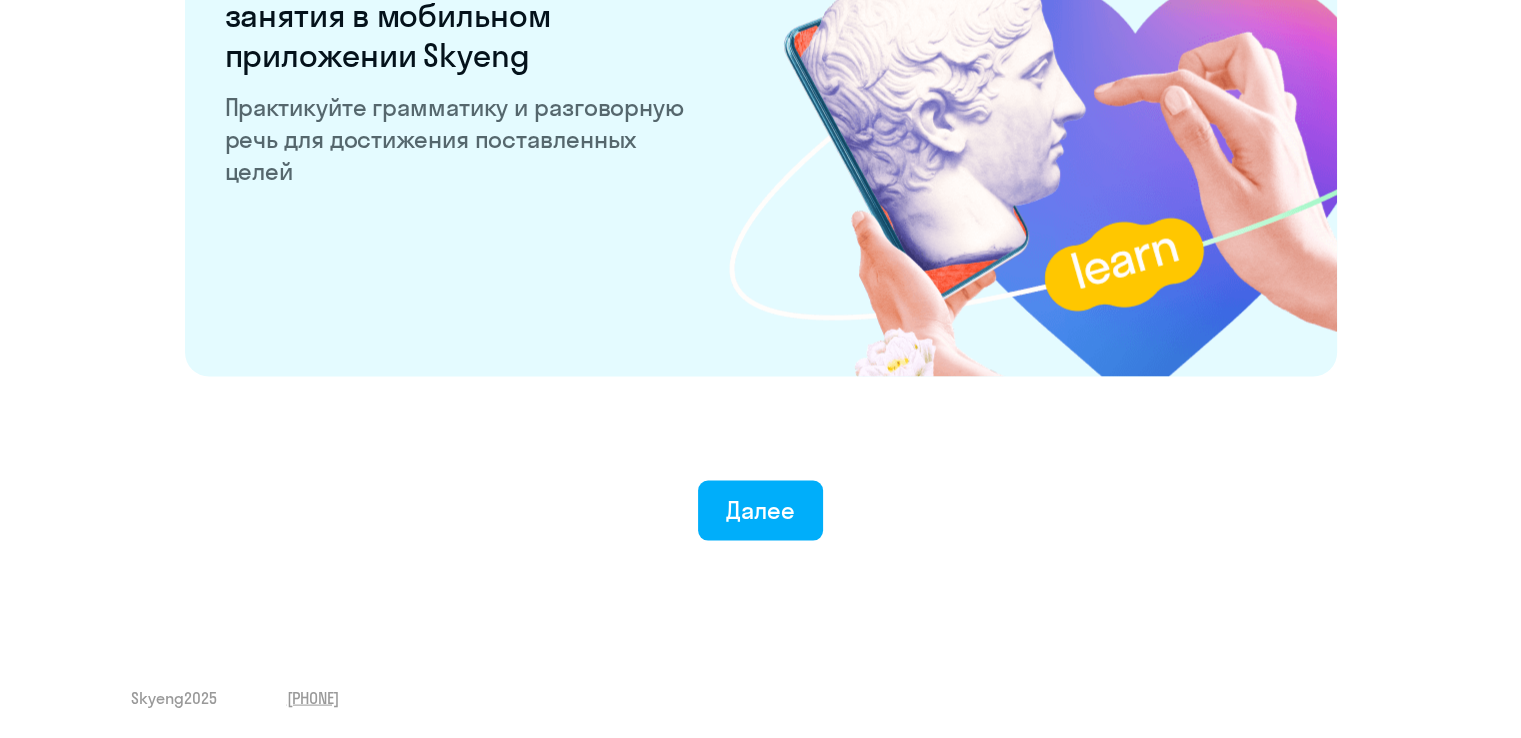 scroll, scrollTop: 3897, scrollLeft: 0, axis: vertical 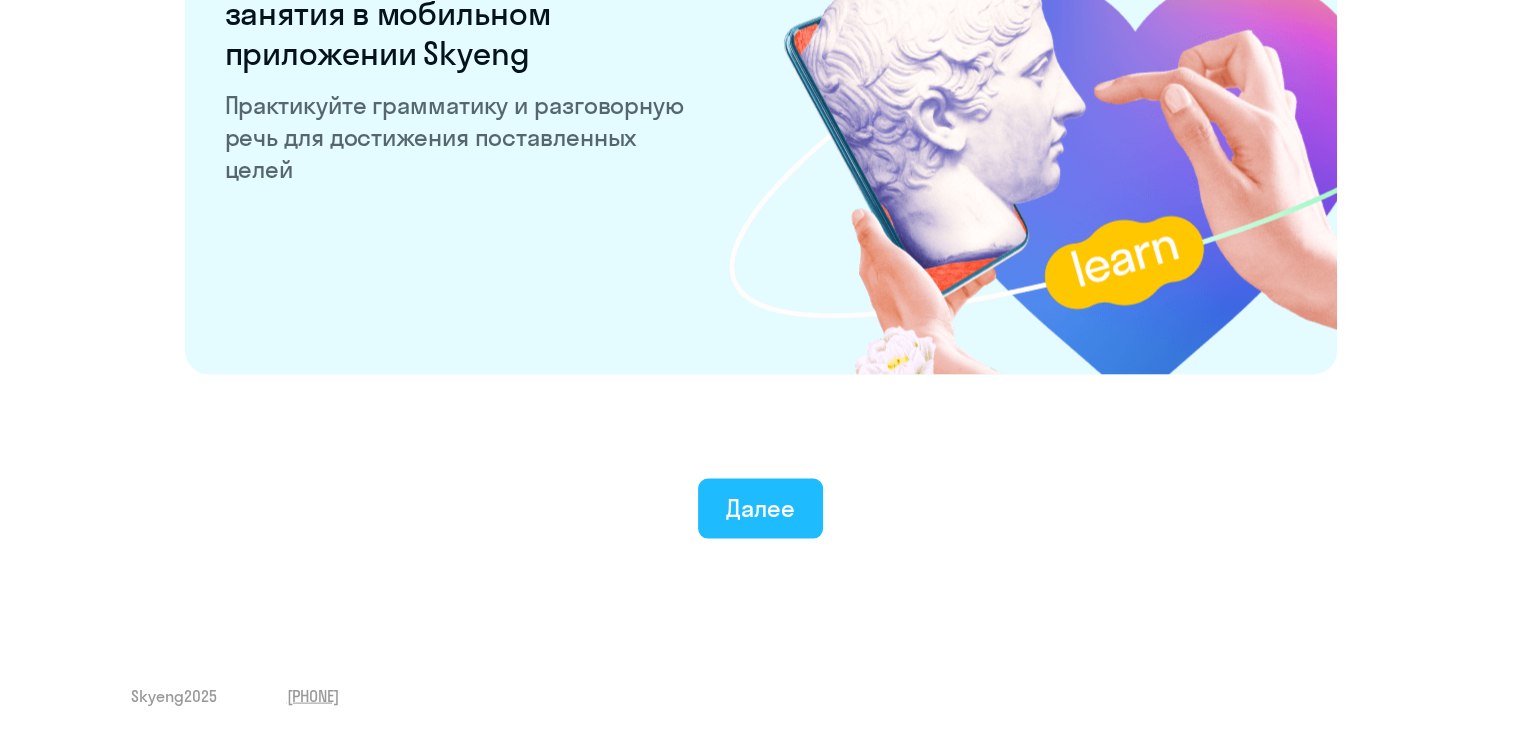 click on "Далее" 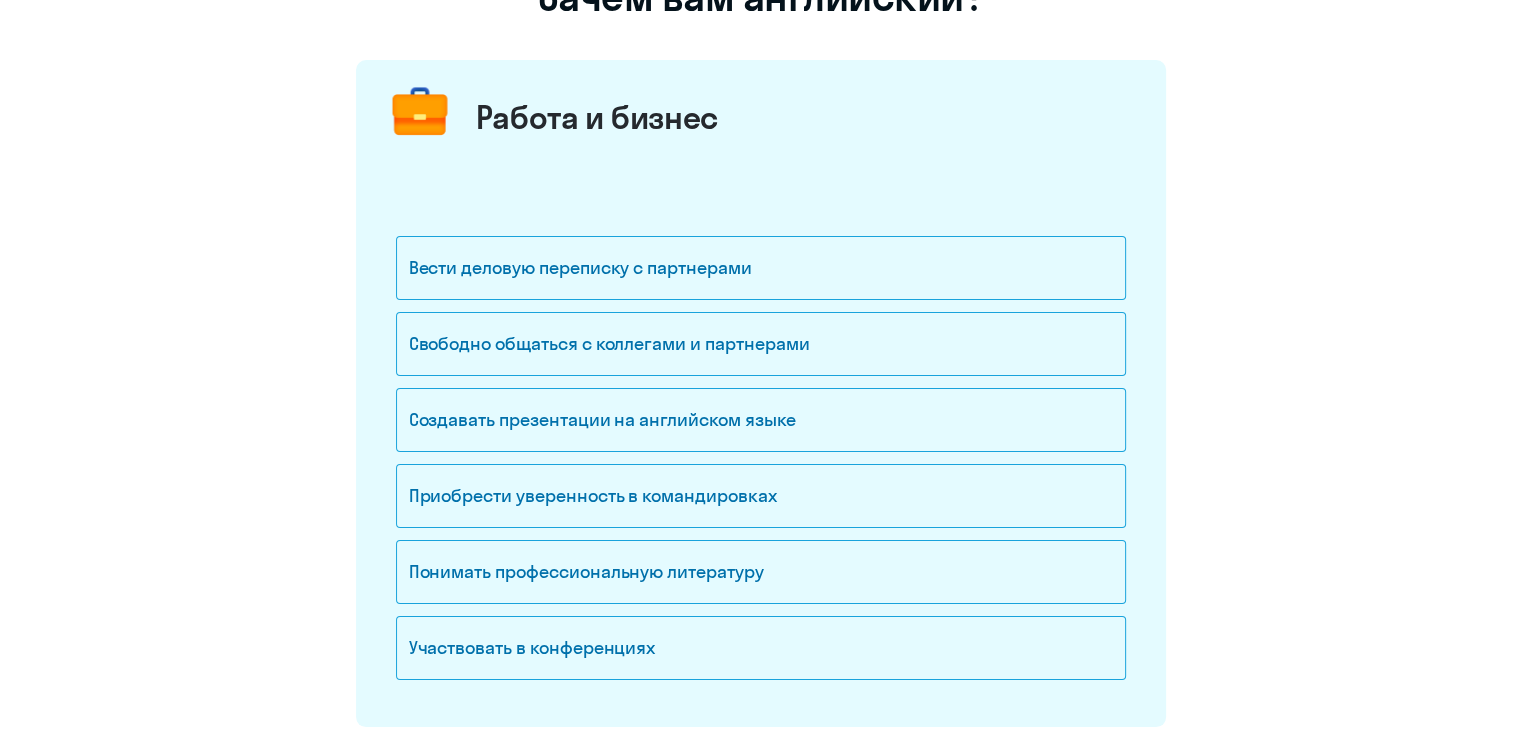 scroll, scrollTop: 300, scrollLeft: 0, axis: vertical 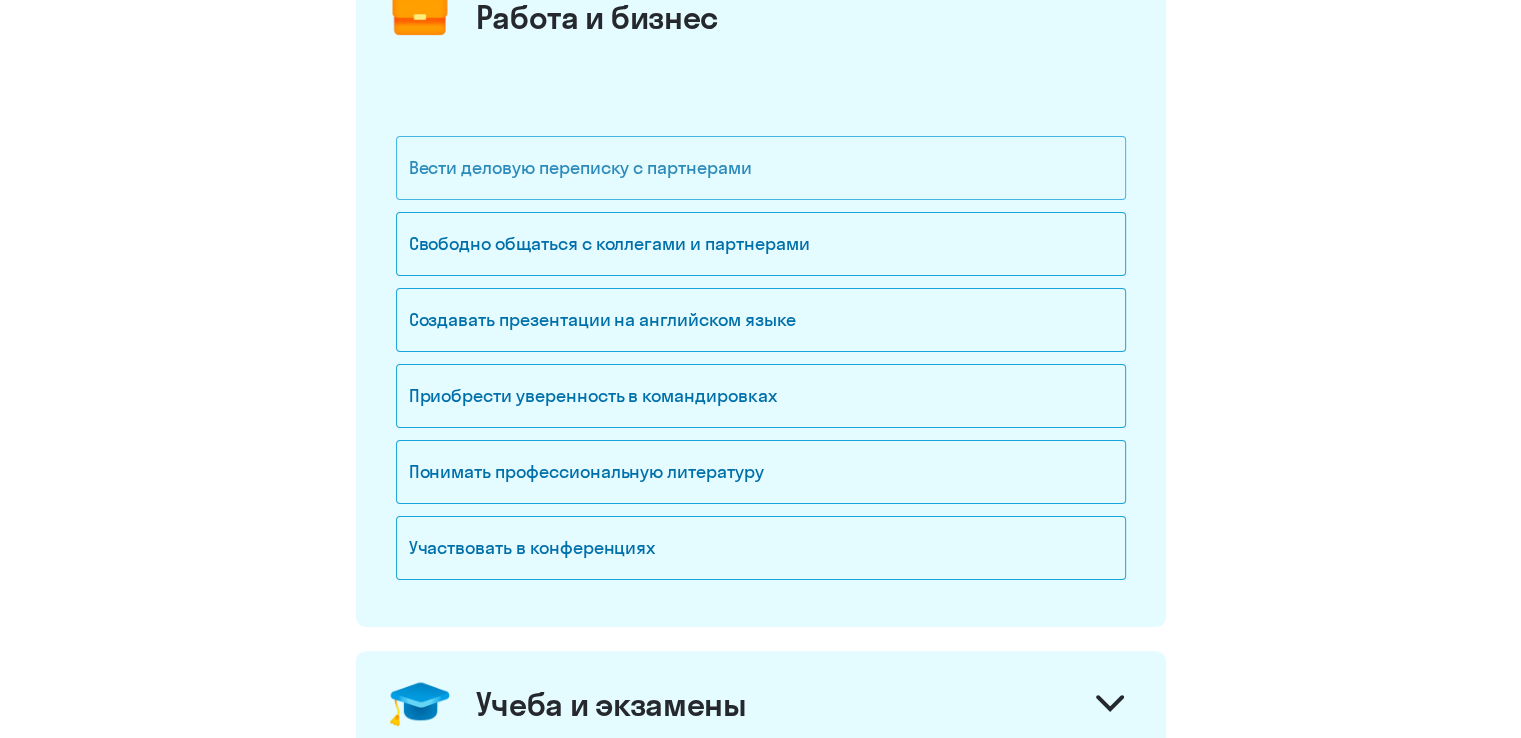 click on "Вести деловую переписку с партнерами" 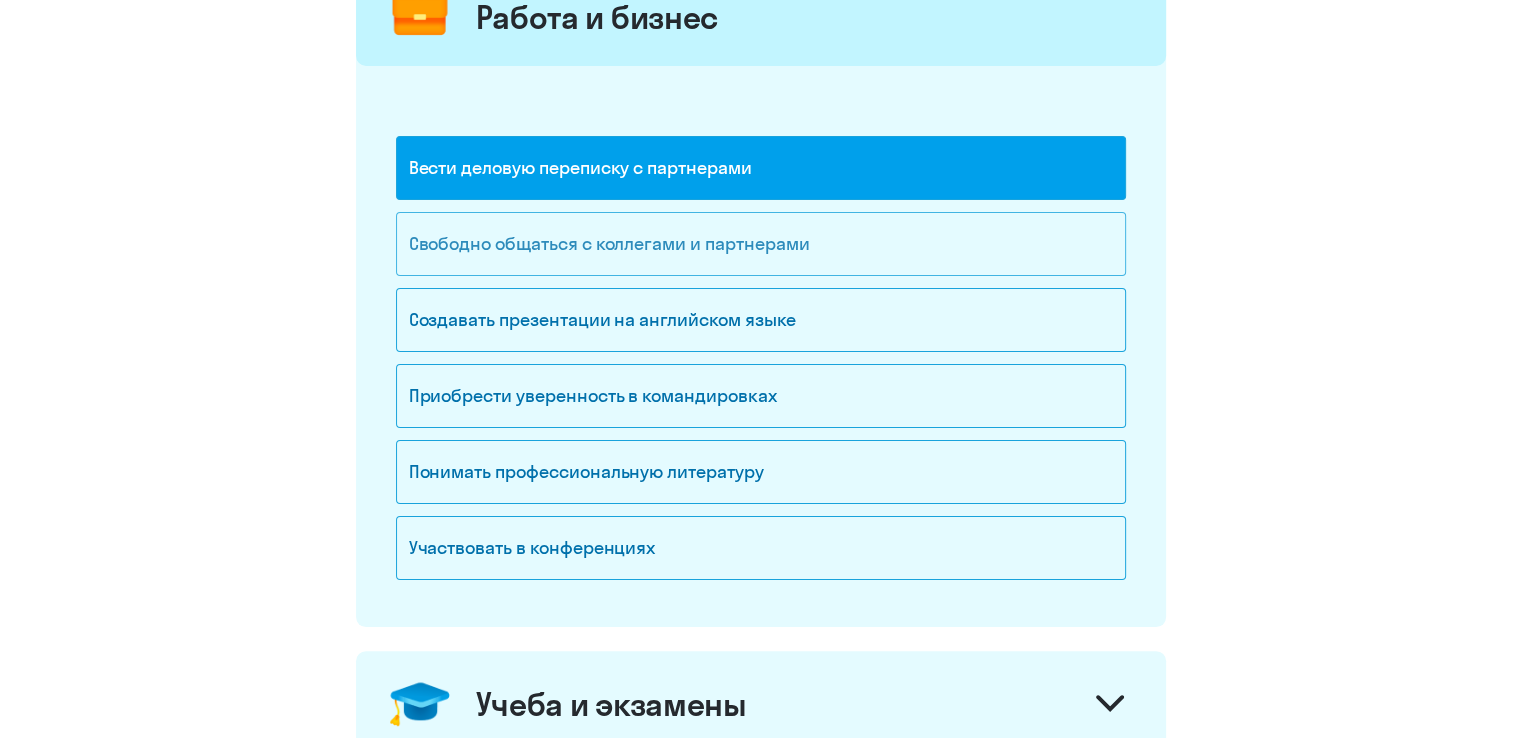 click on "Свободно общаться с коллегами и партнерами" 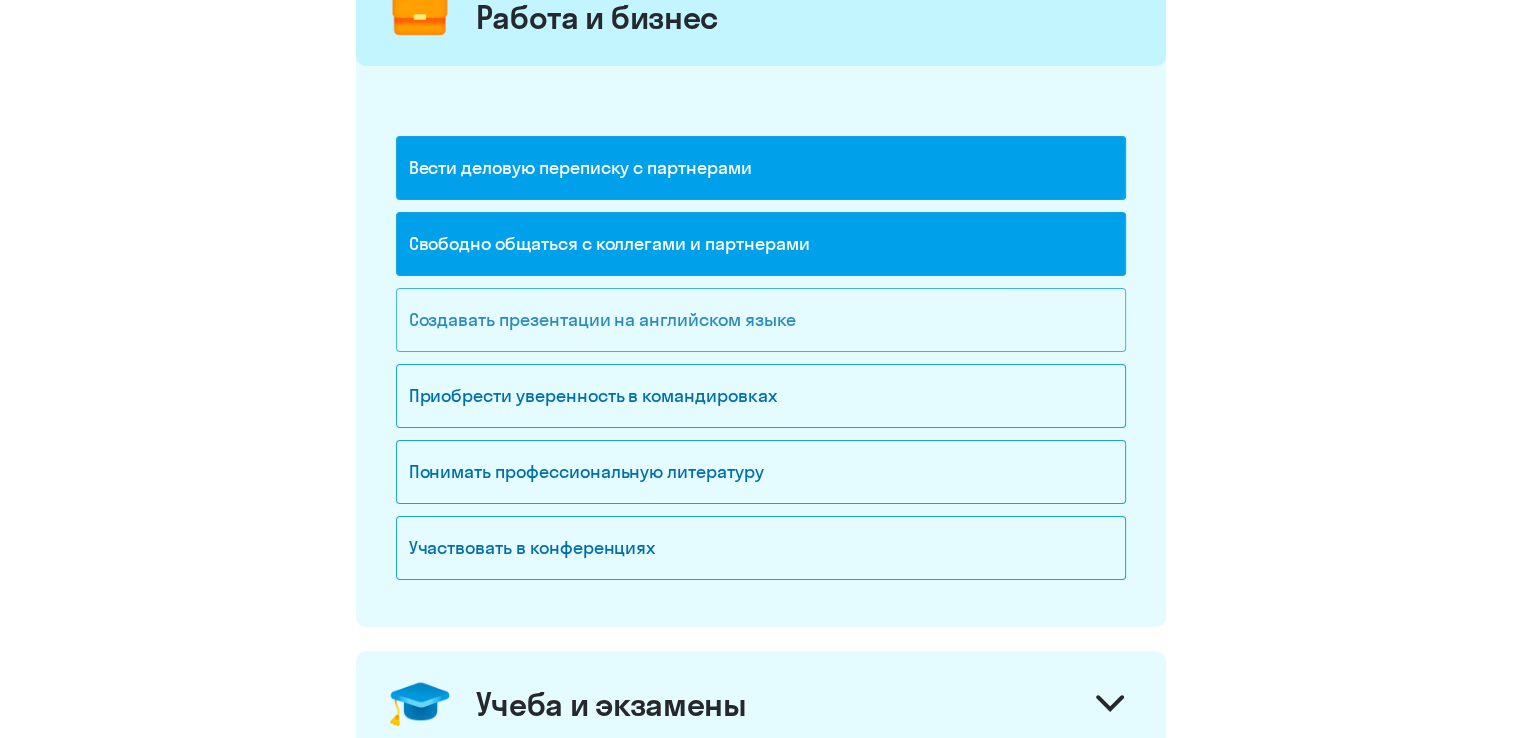 click on "Создавать презентации на английском языке" 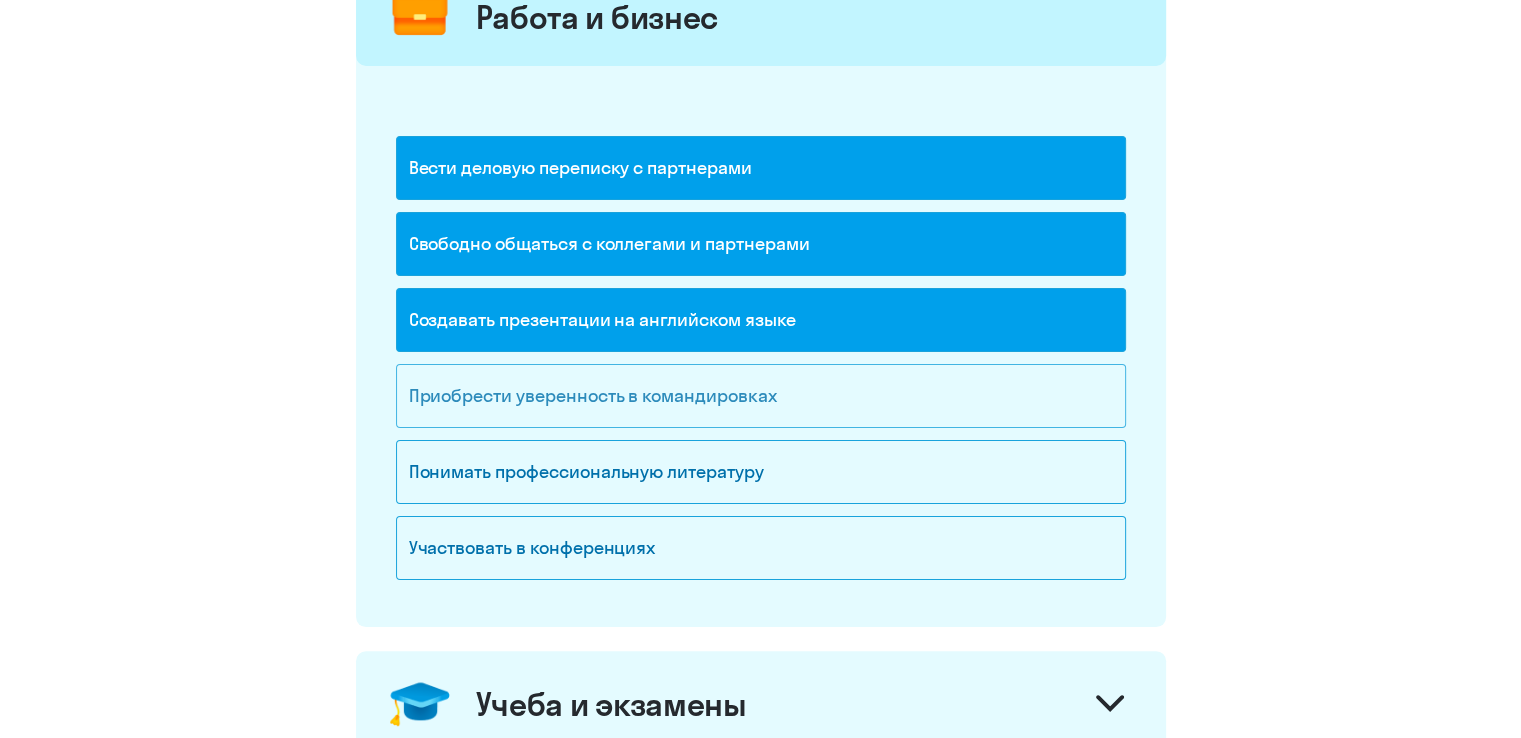 click on "Приобрести уверенность в командировках" 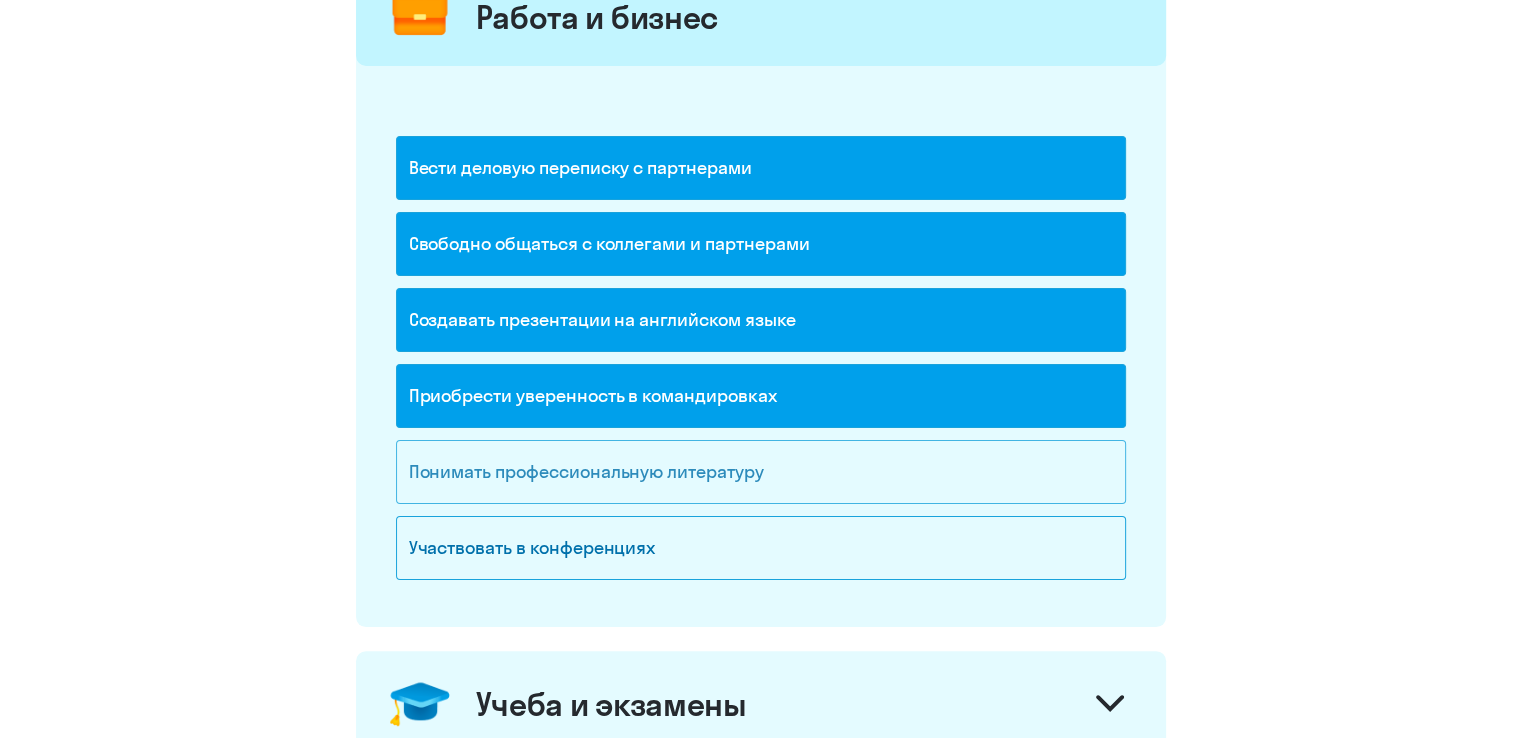click on "Понимать профессиональную литературу" 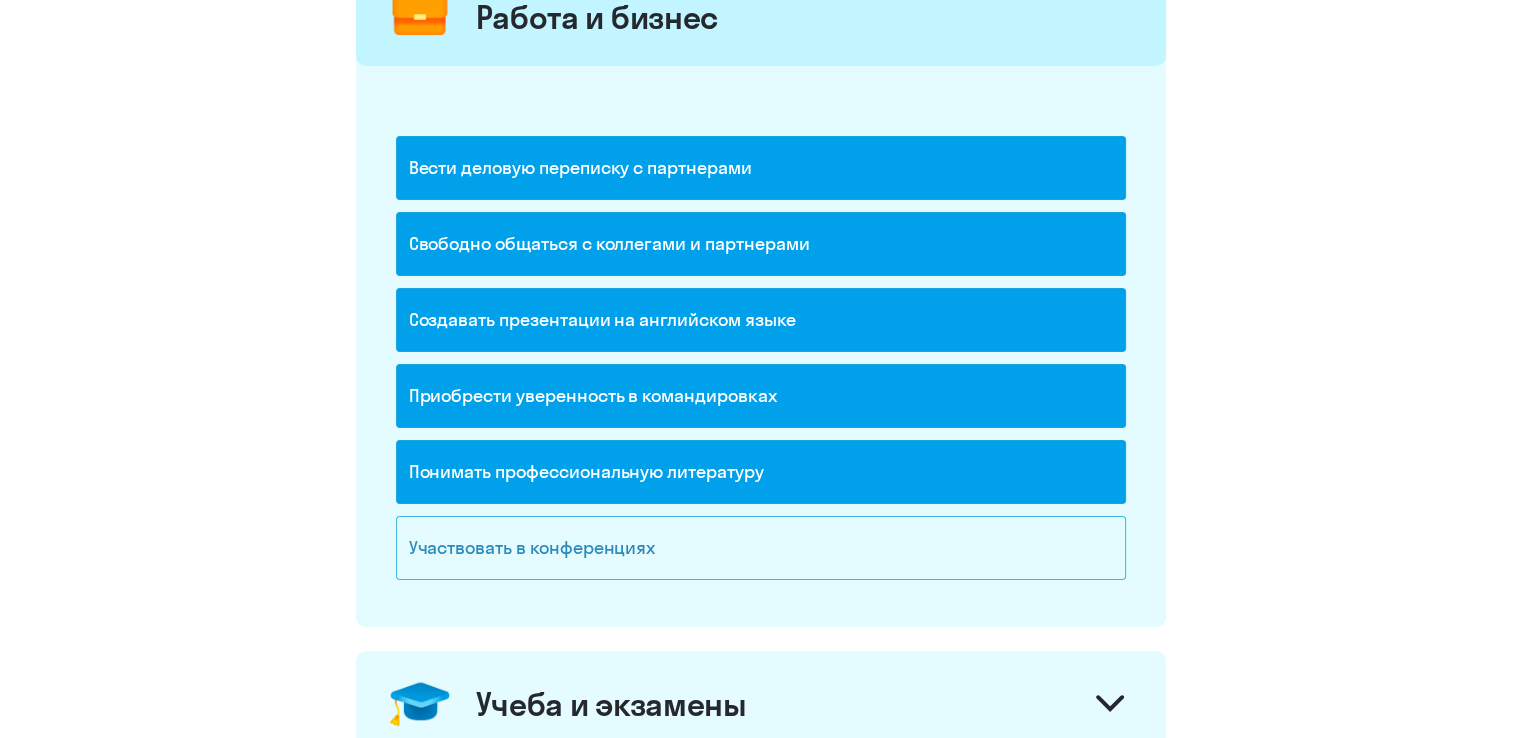 click on "Участвовать в конференциях" 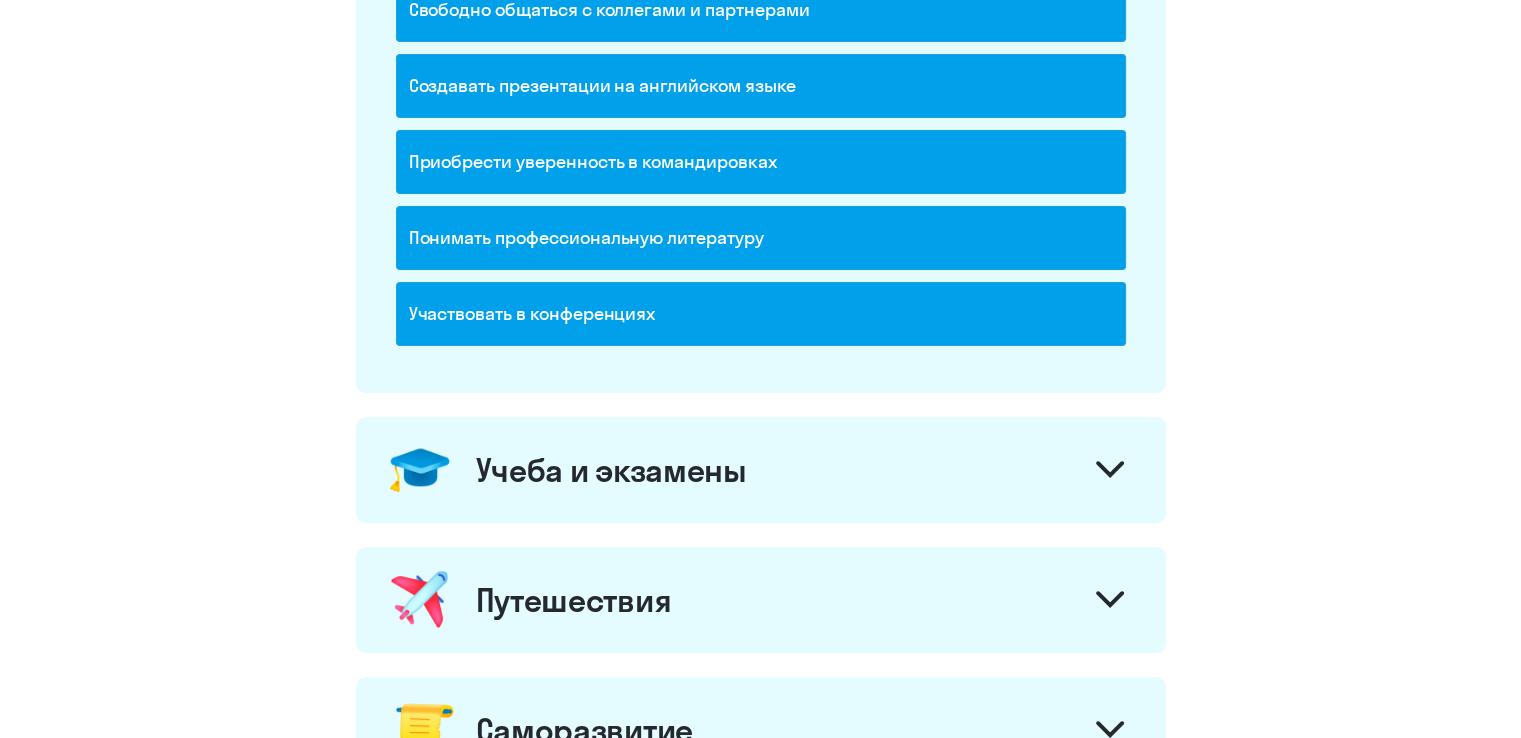 scroll, scrollTop: 800, scrollLeft: 0, axis: vertical 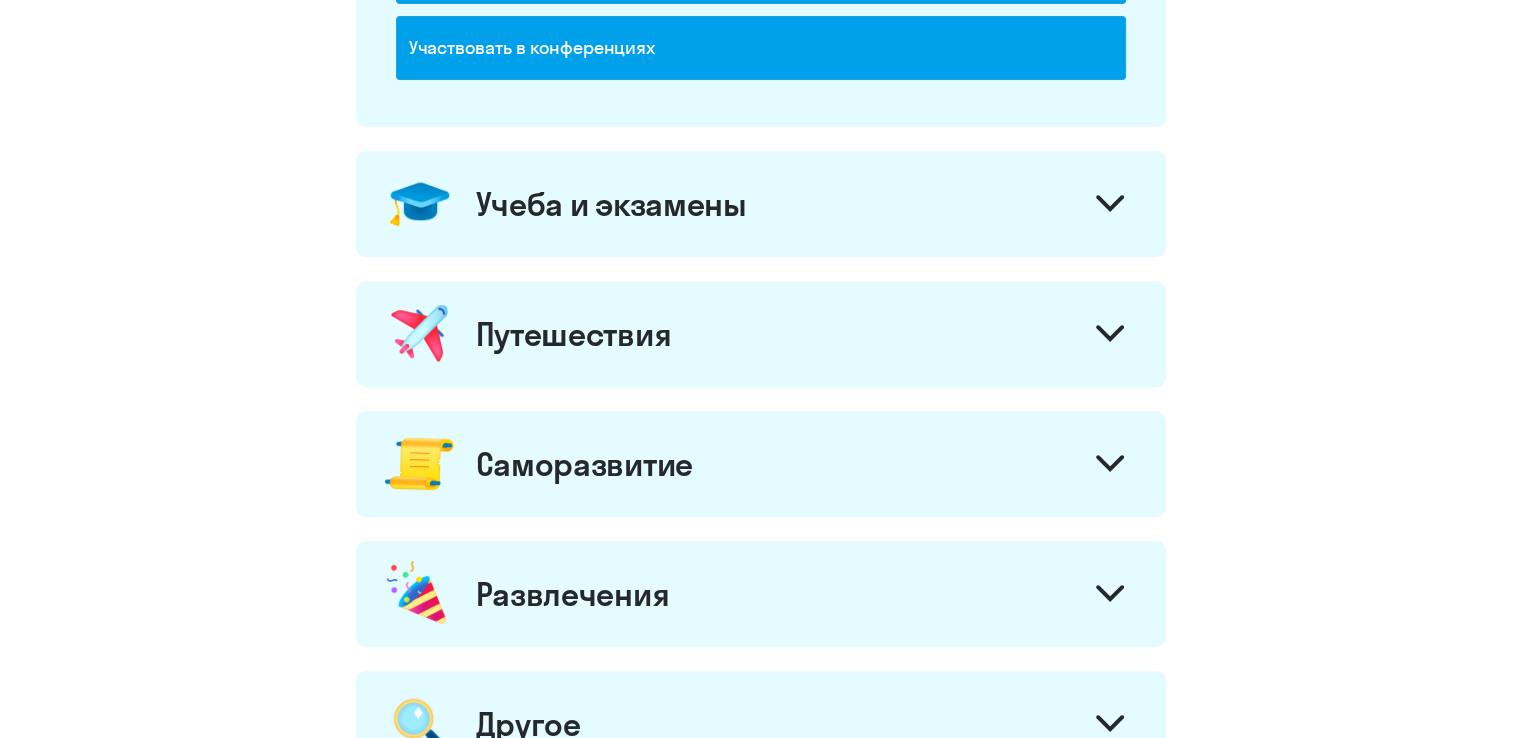 click on "Учеба и экзамены" 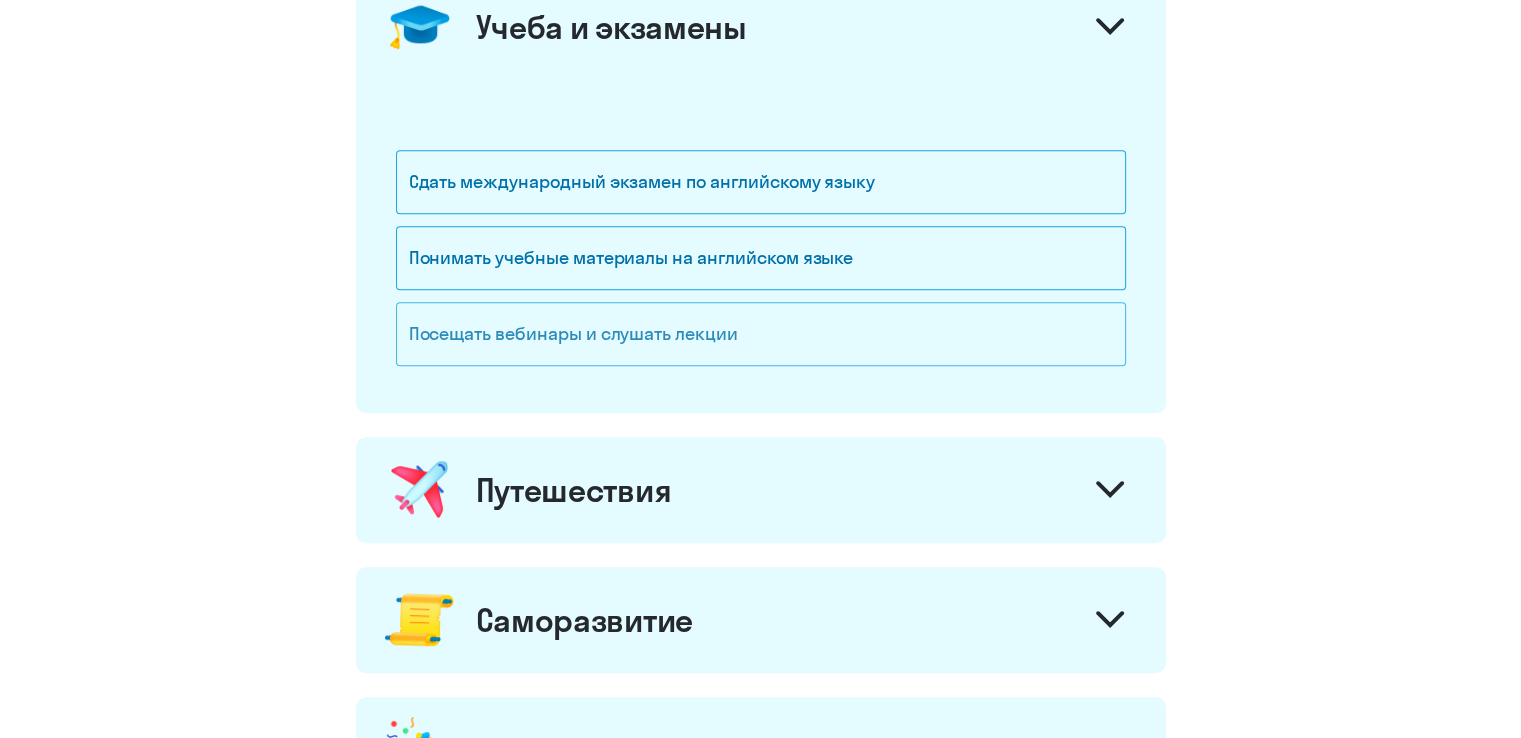 scroll, scrollTop: 1000, scrollLeft: 0, axis: vertical 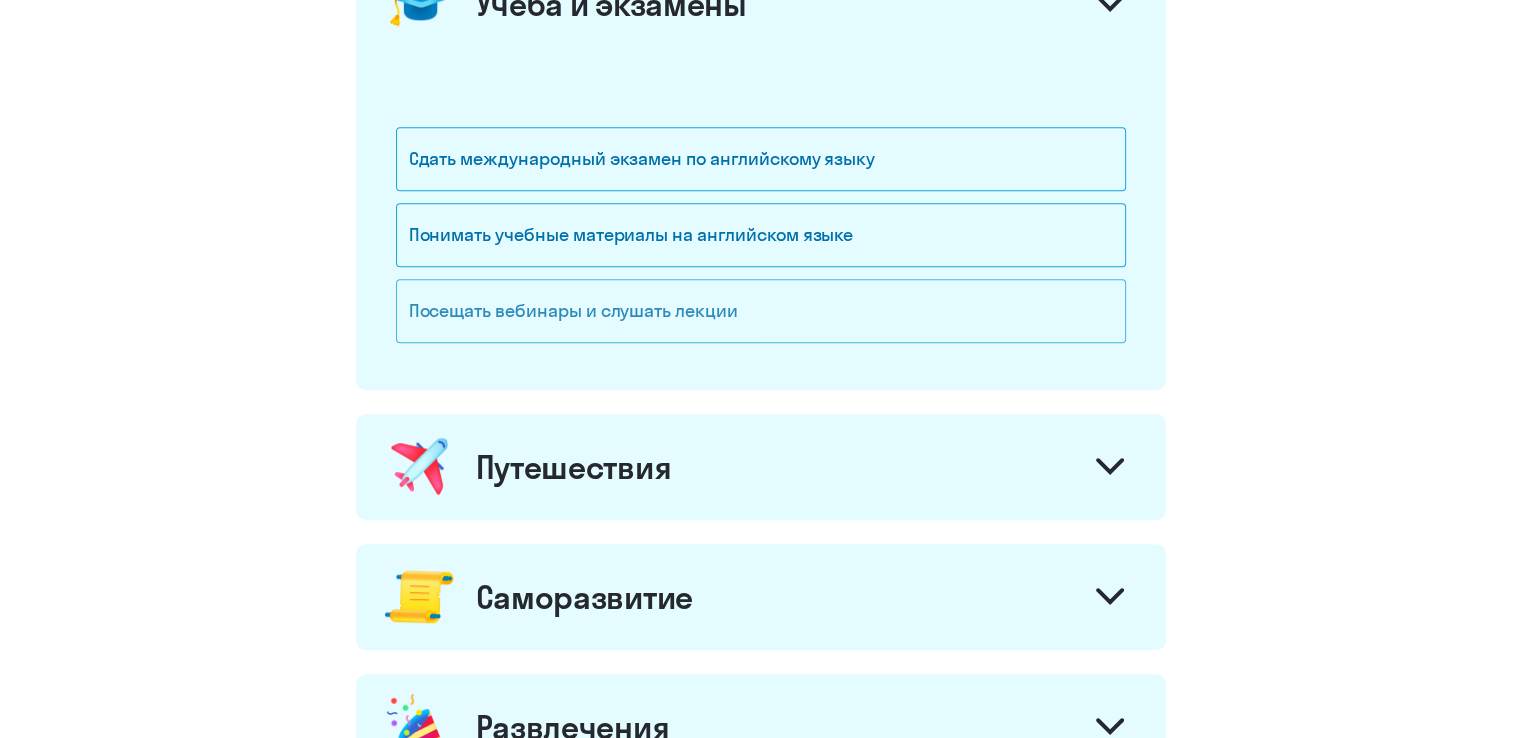 click on "Посещать вебинары и слушать лекции" 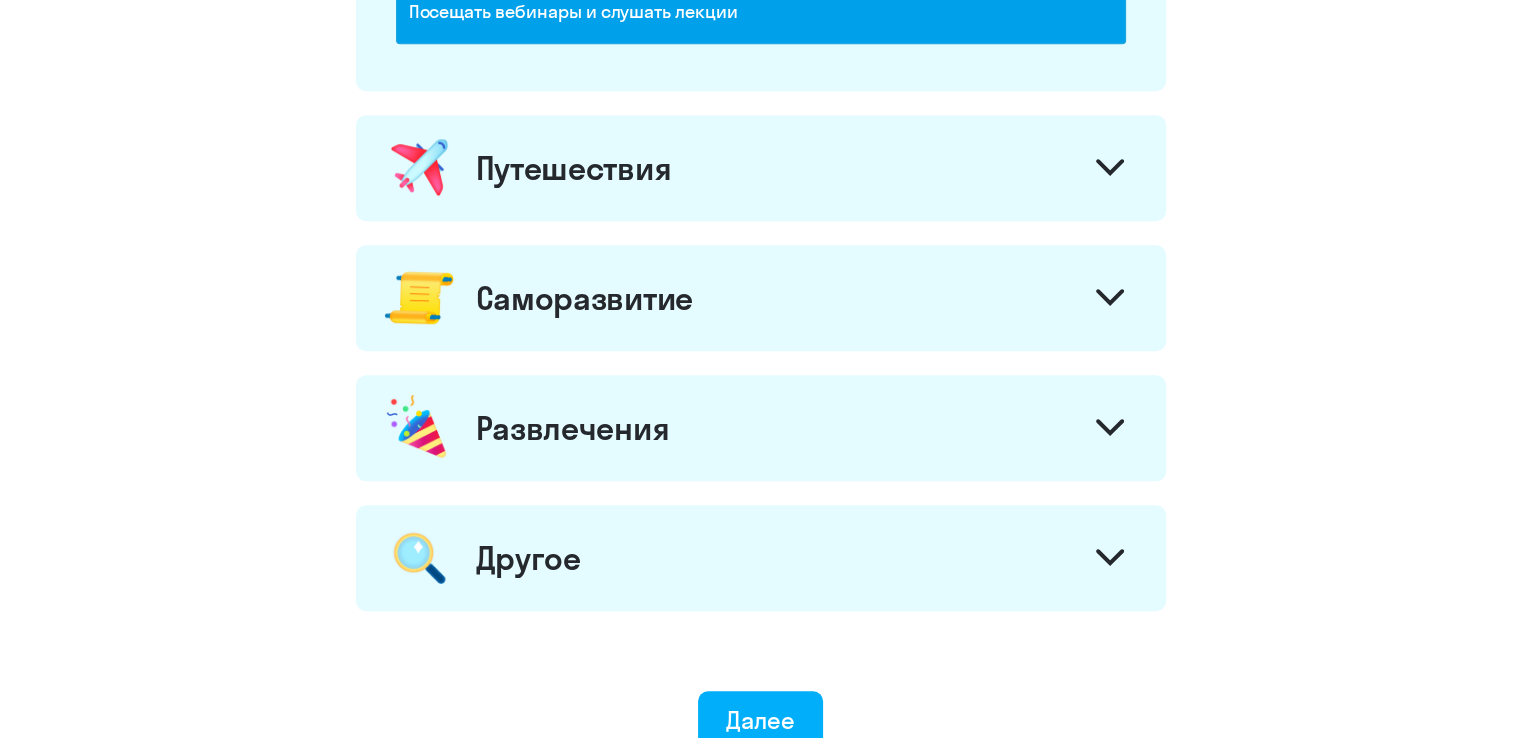 scroll, scrollTop: 1300, scrollLeft: 0, axis: vertical 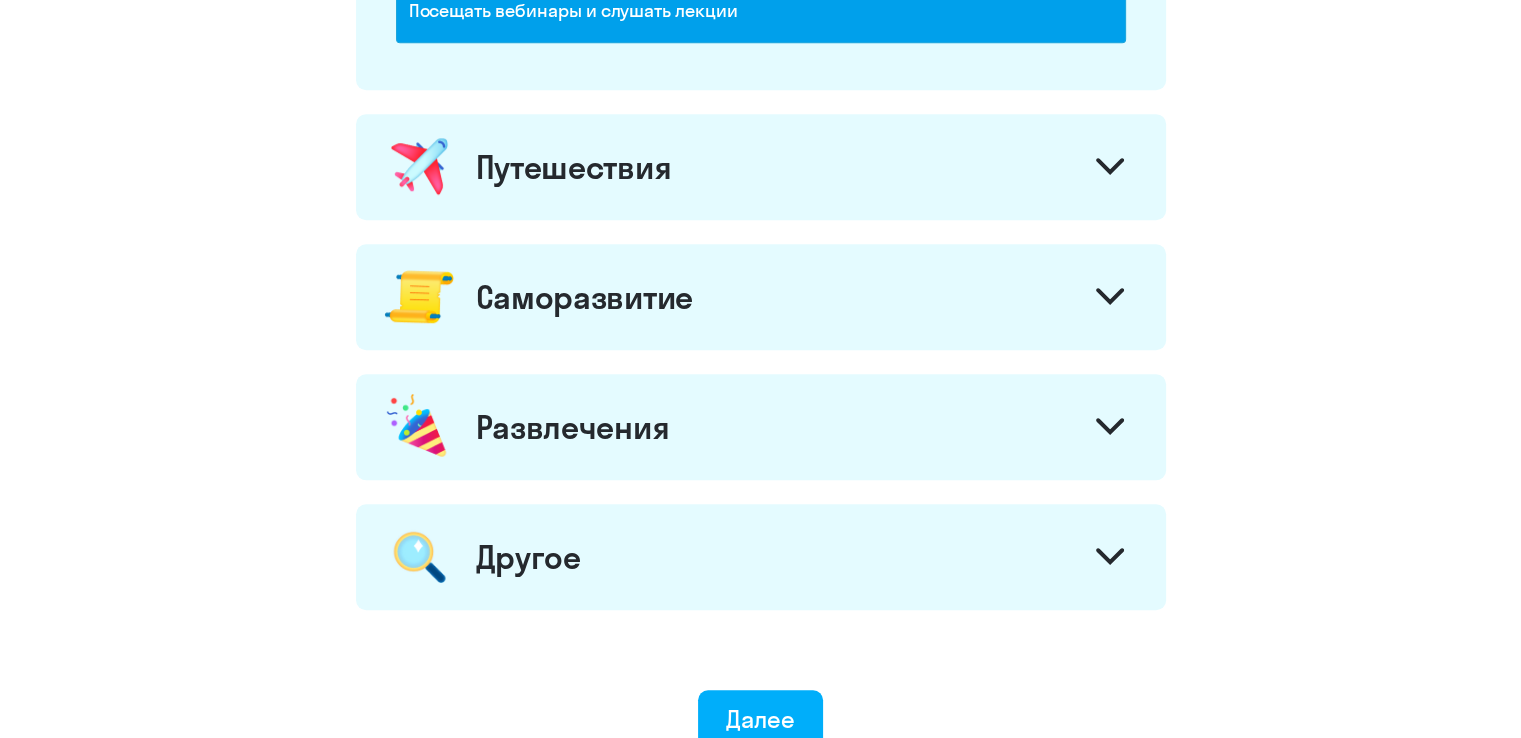 click on "Путешествия" 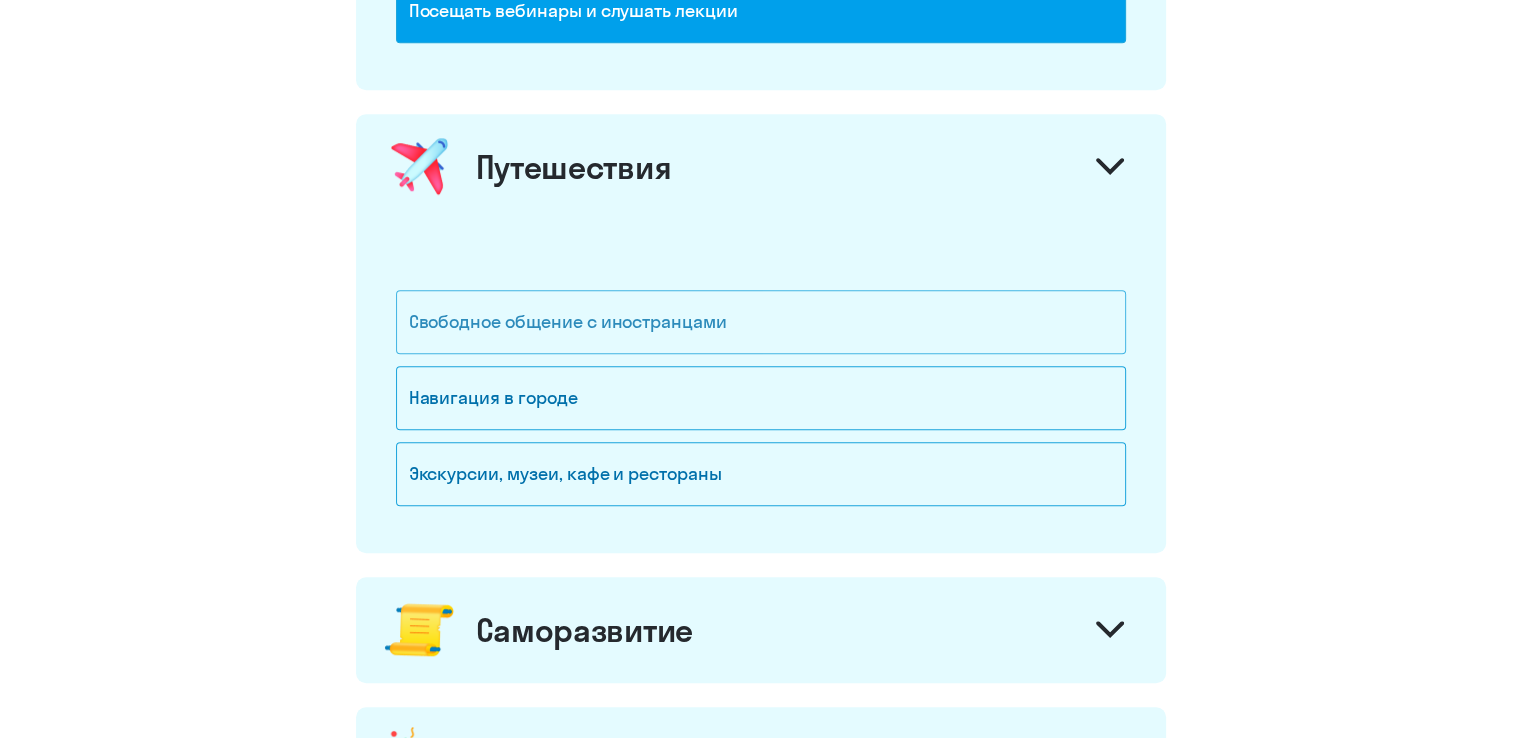 click on "Свободное общение с иностранцами" 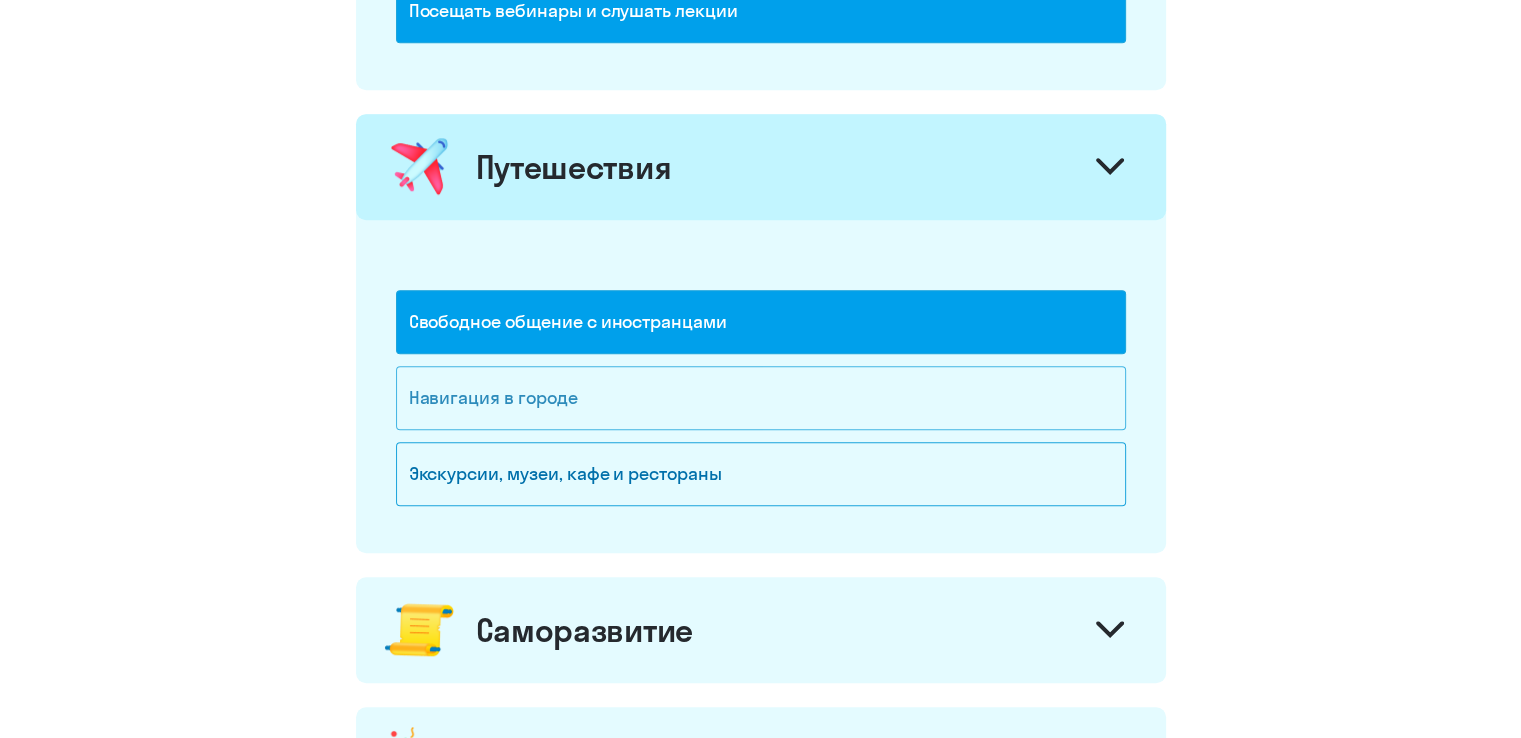 click on "Навигация в городе" 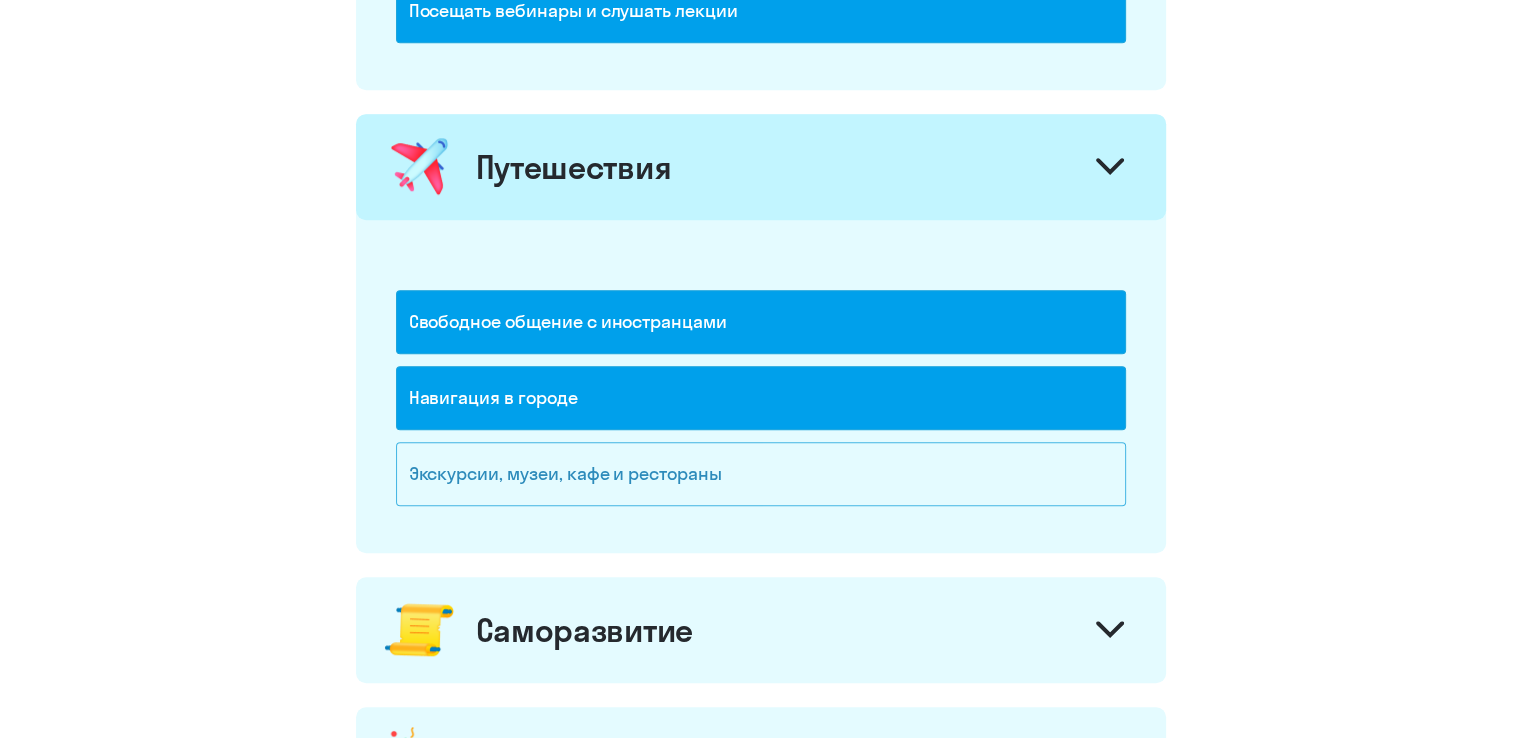 click on "Экскурсии, музеи, кафе и рестораны" 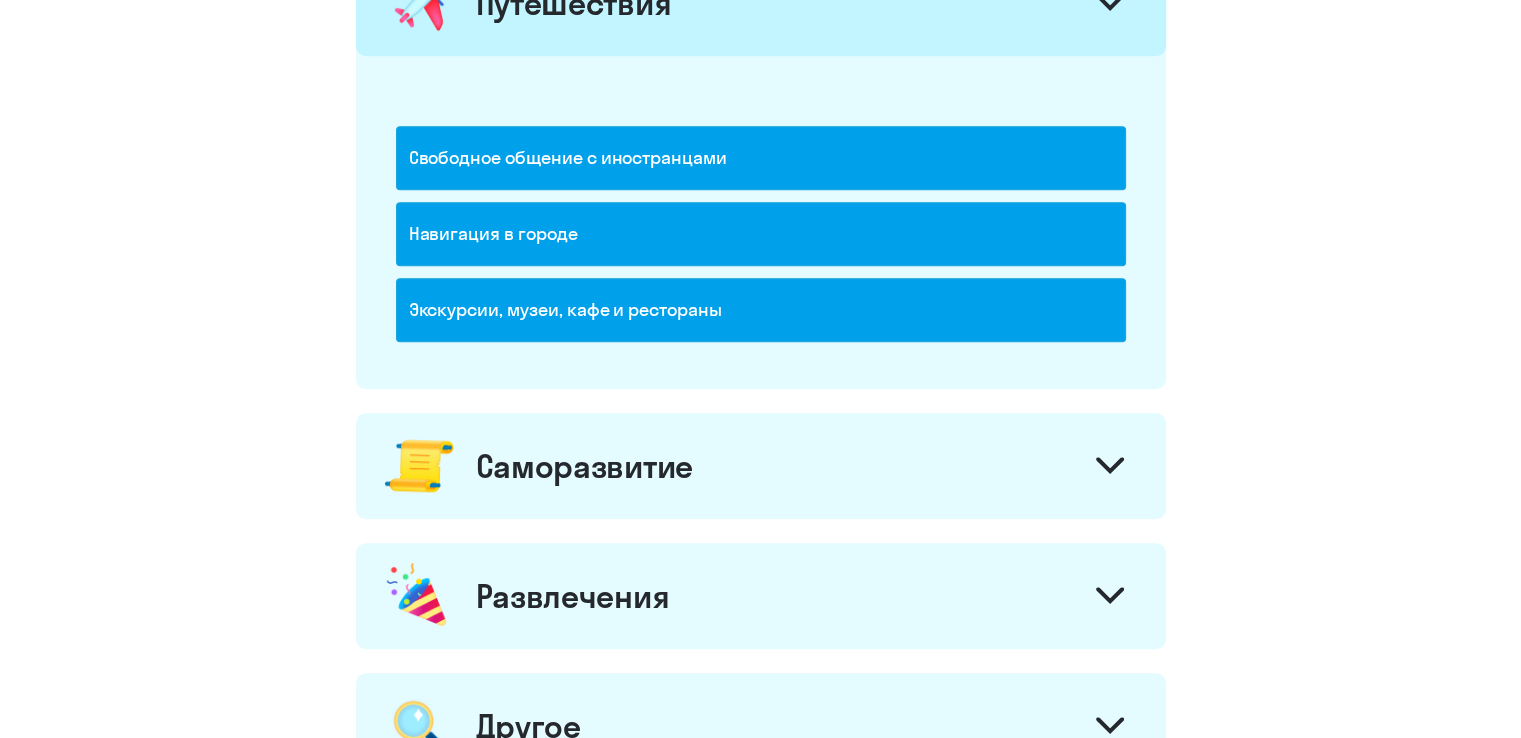 scroll, scrollTop: 1600, scrollLeft: 0, axis: vertical 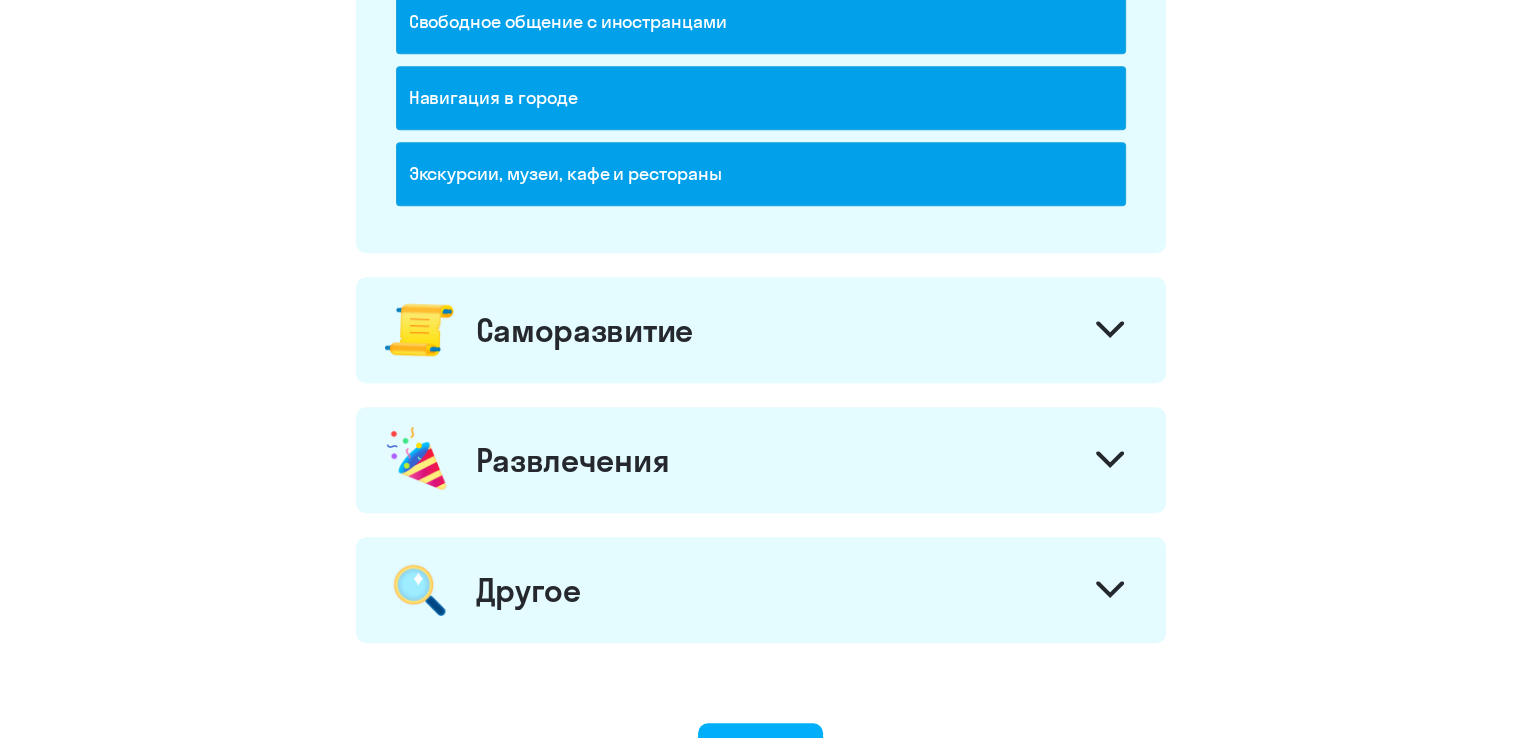 click on "Саморазвитие" 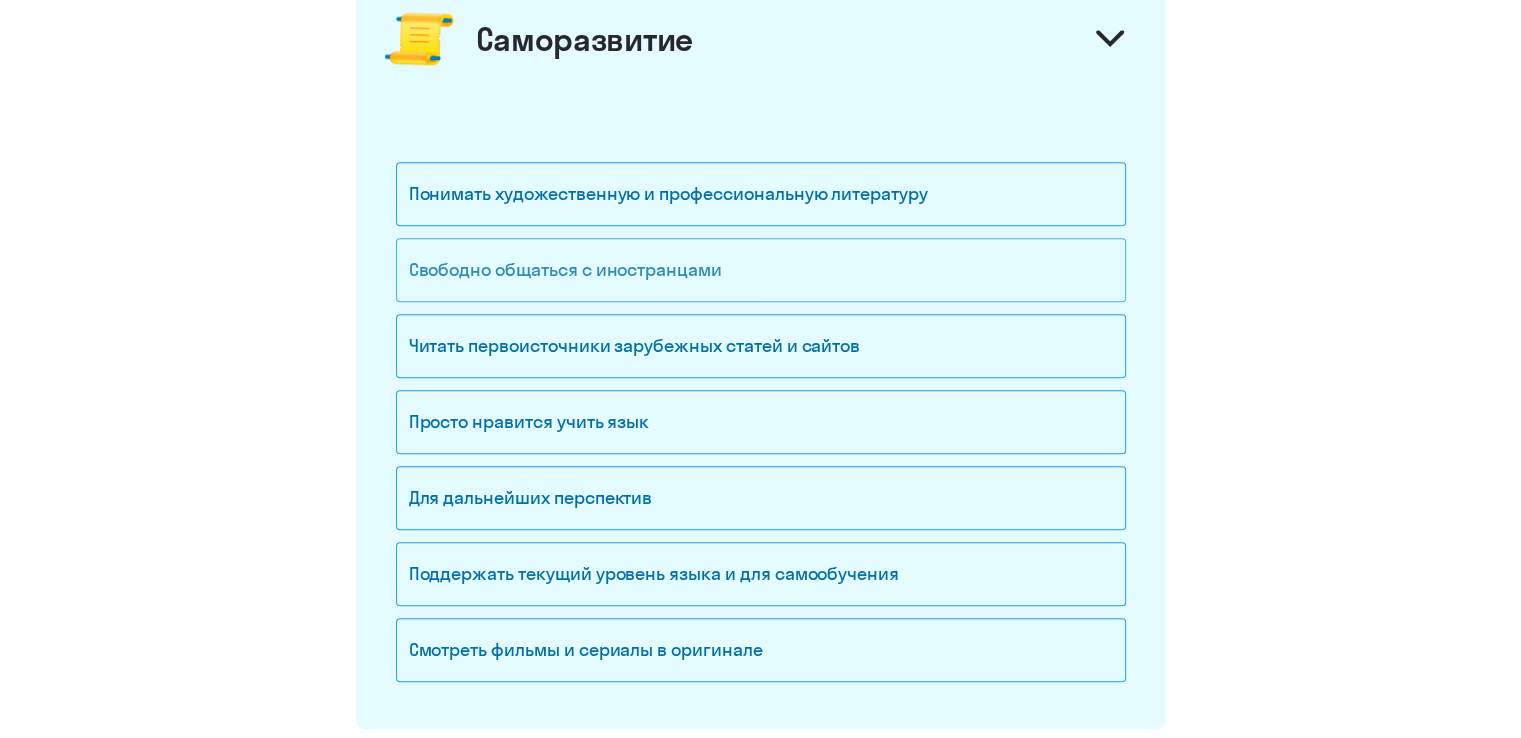 scroll, scrollTop: 2000, scrollLeft: 0, axis: vertical 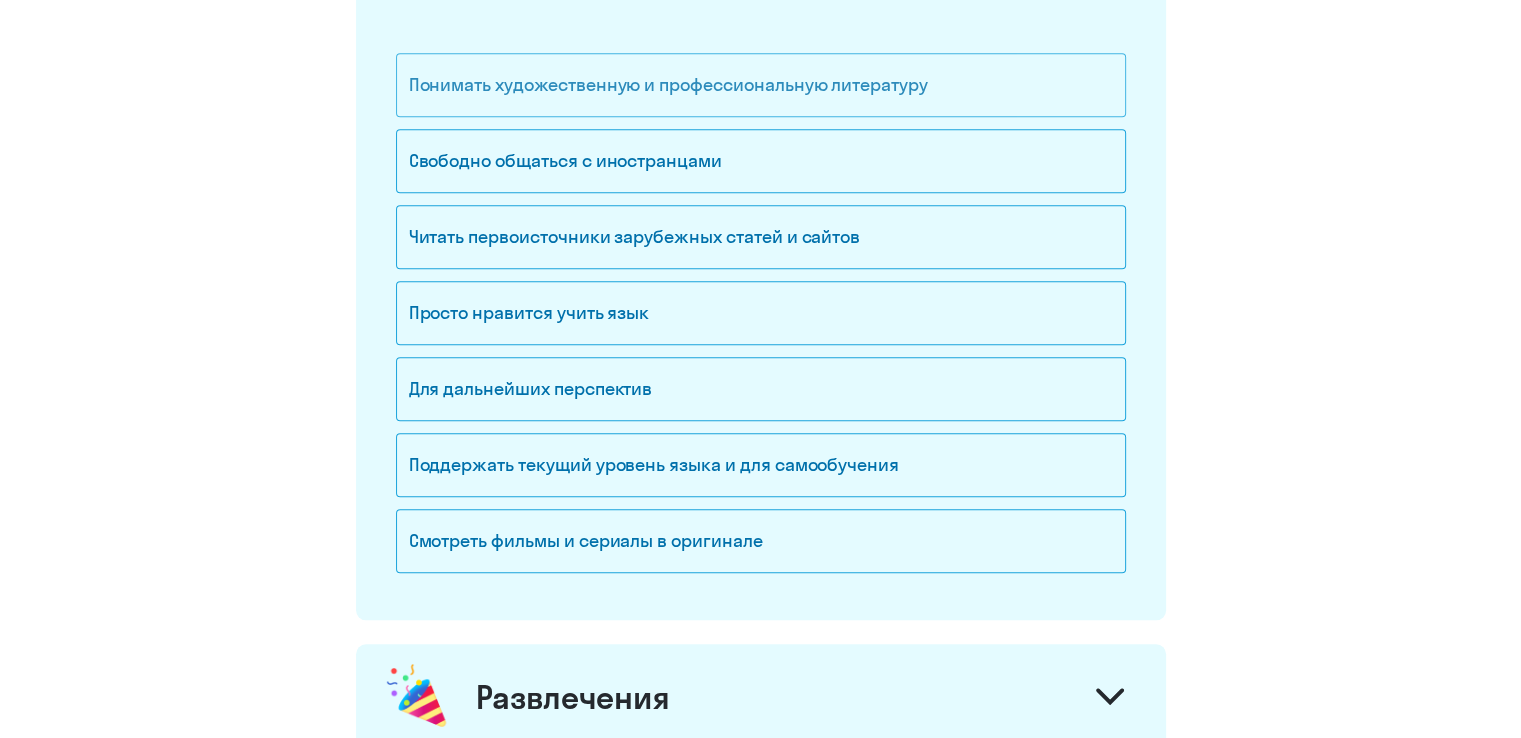 click on "Понимать художественную и профессиональную литературу" 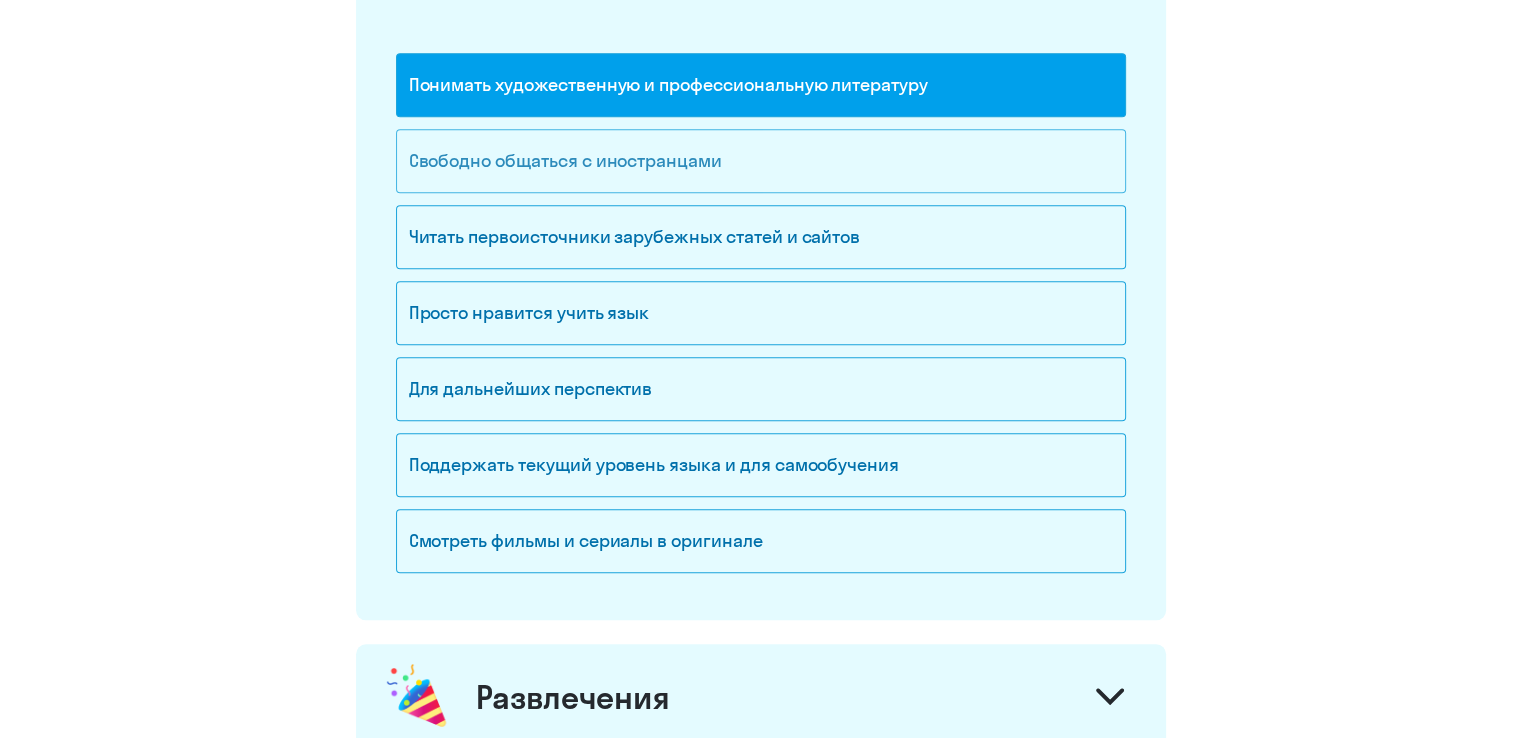 click on "Свободно общаться с иностранцами" 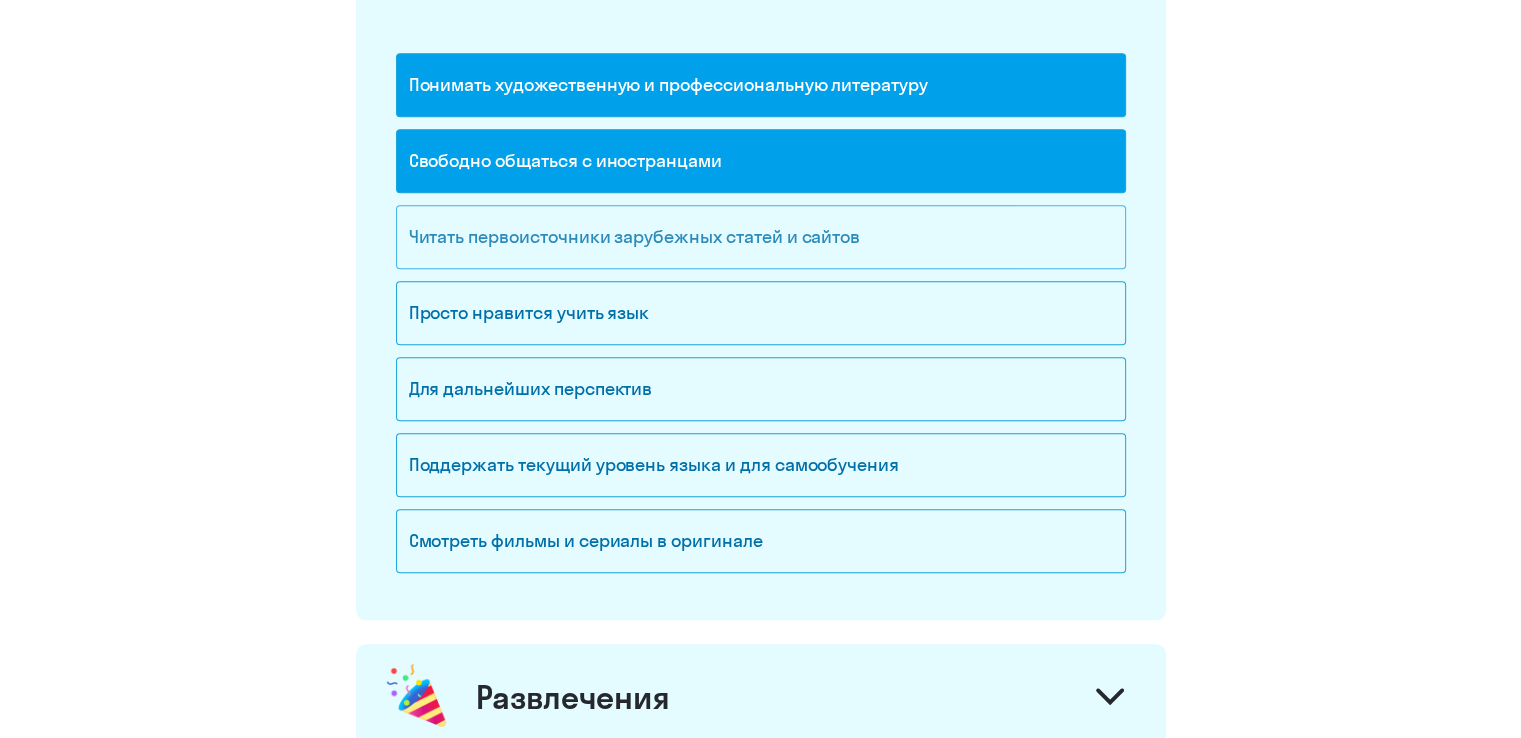 click on "Читать первоисточники зарубежных статей и сайтов" 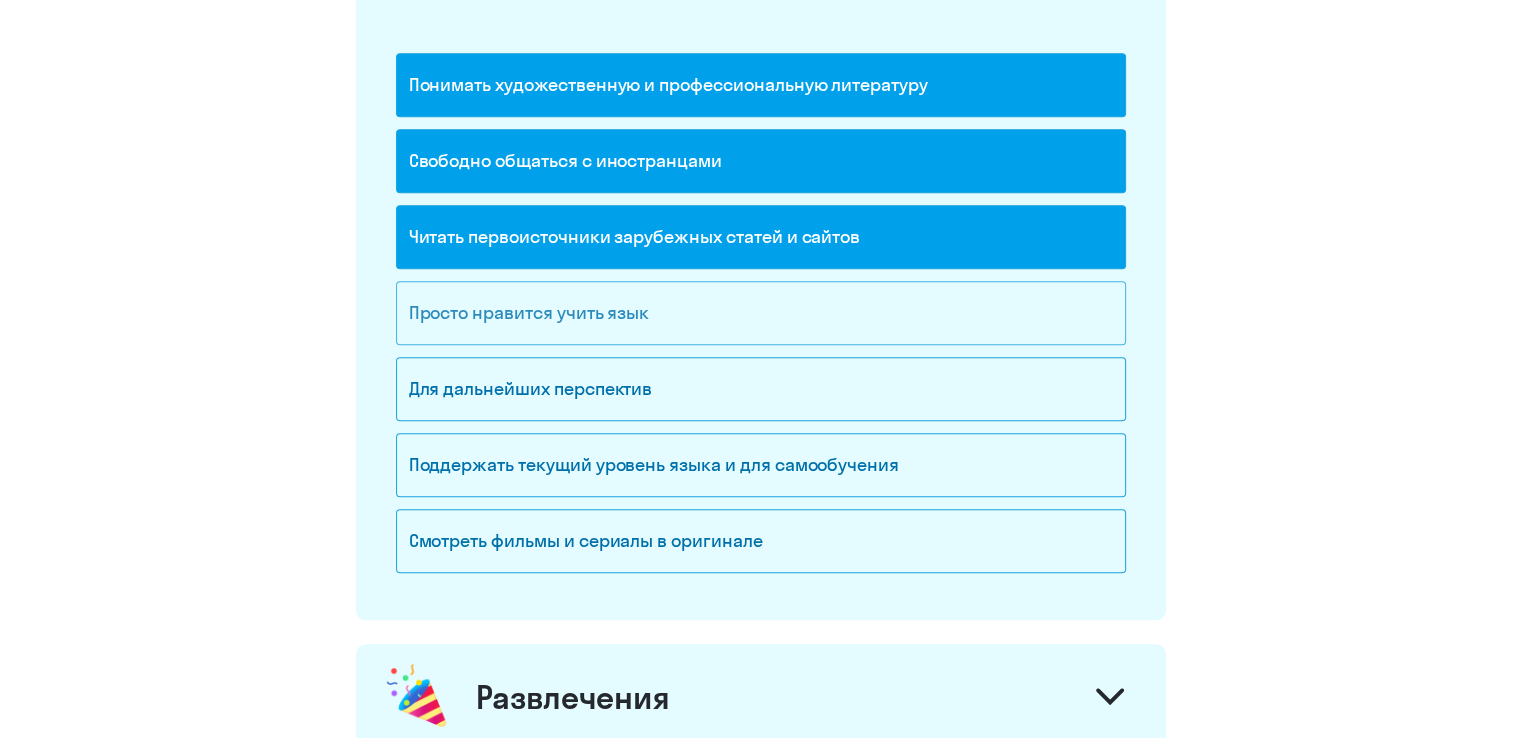click on "Просто нравится учить язык" 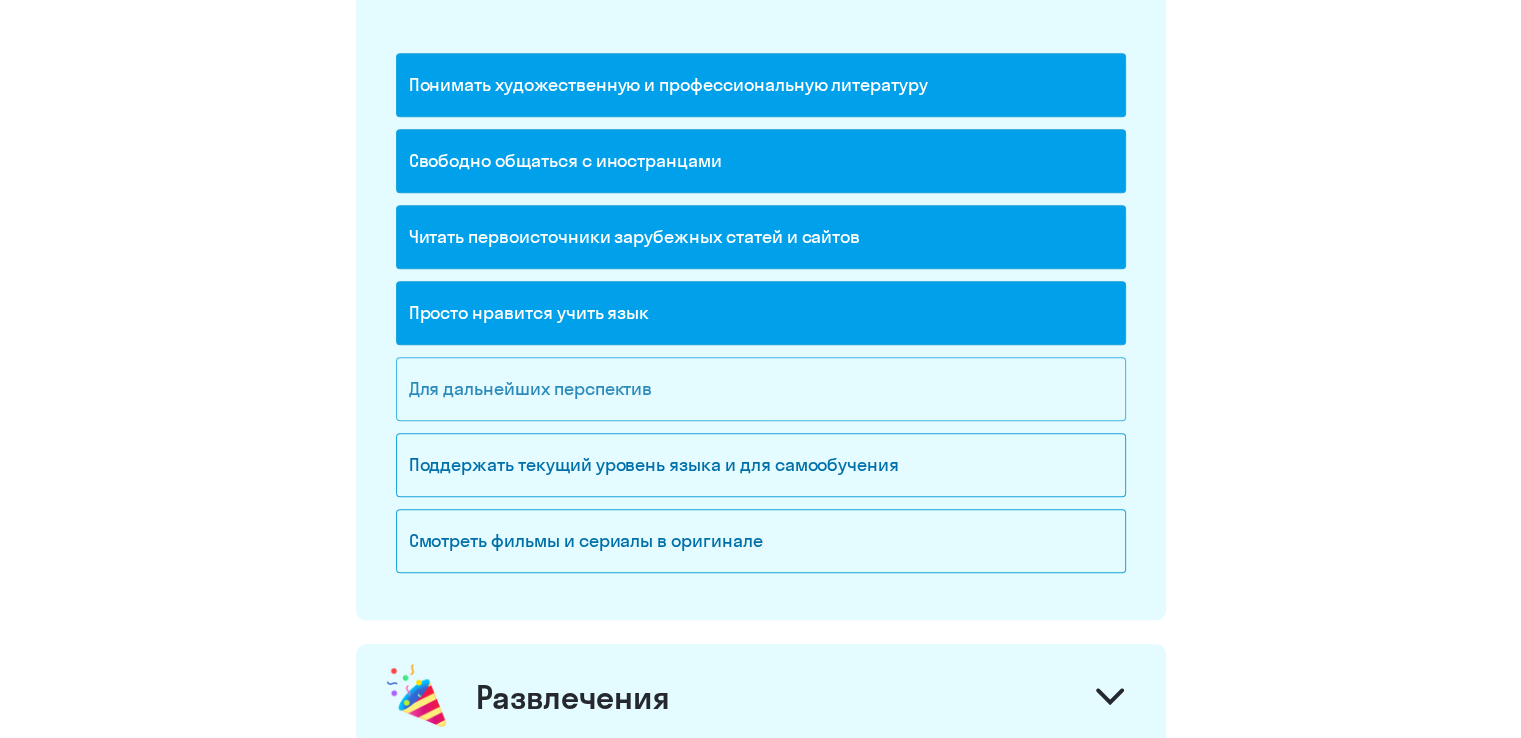 click on "Для дальнейших перспектив" 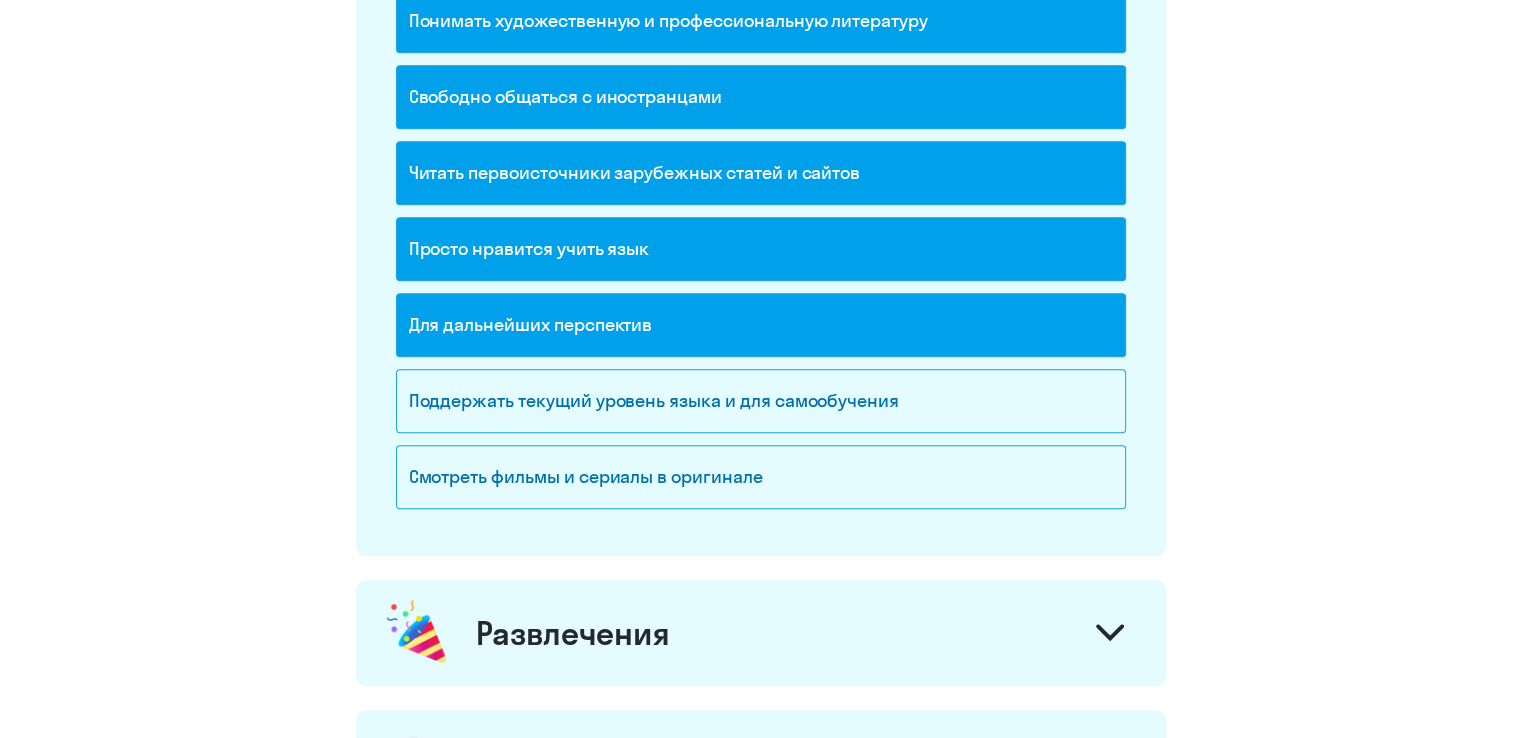 scroll, scrollTop: 2100, scrollLeft: 0, axis: vertical 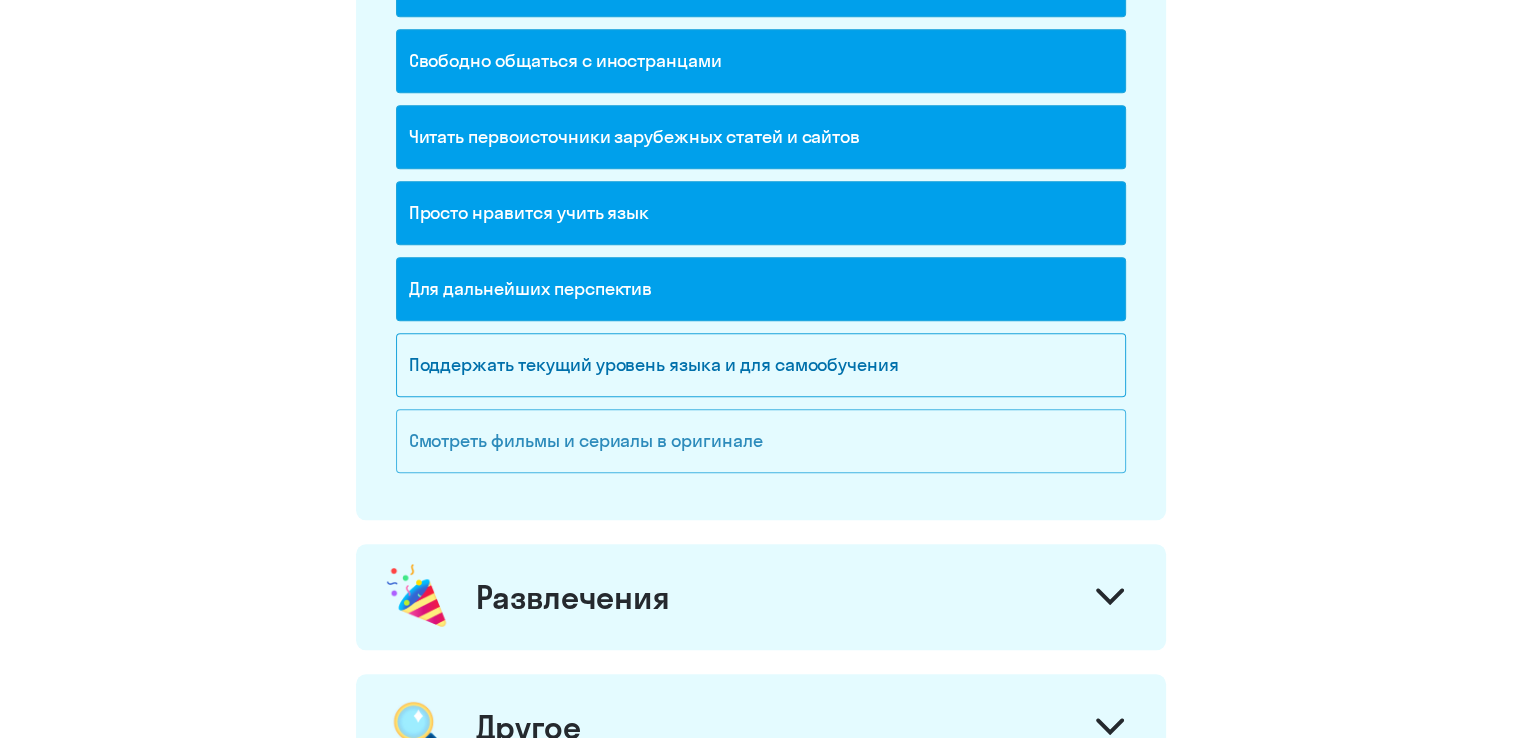 click on "Смотреть фильмы и сериалы в оригинале" 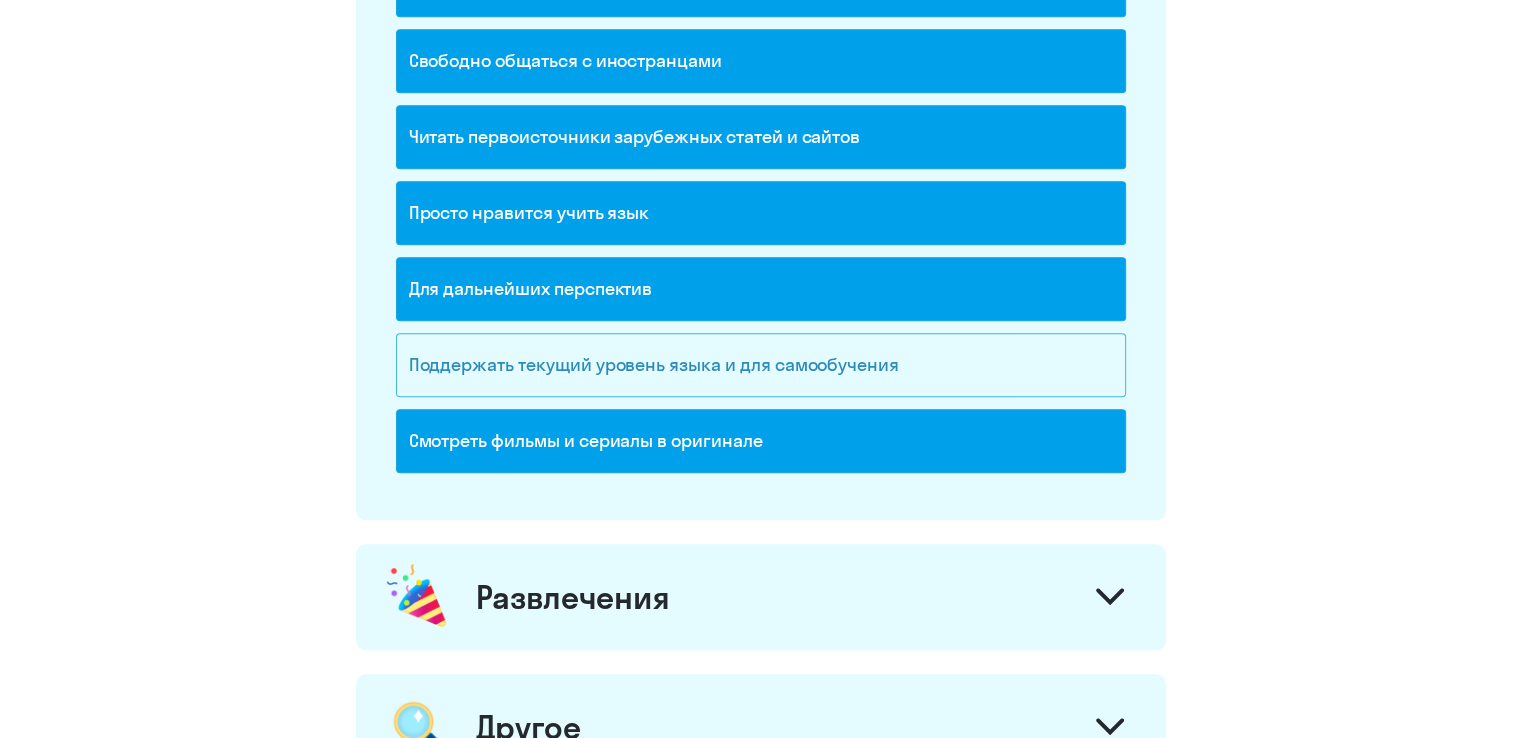 click on "Поддержать текущий уровень языка и для cамообучения" 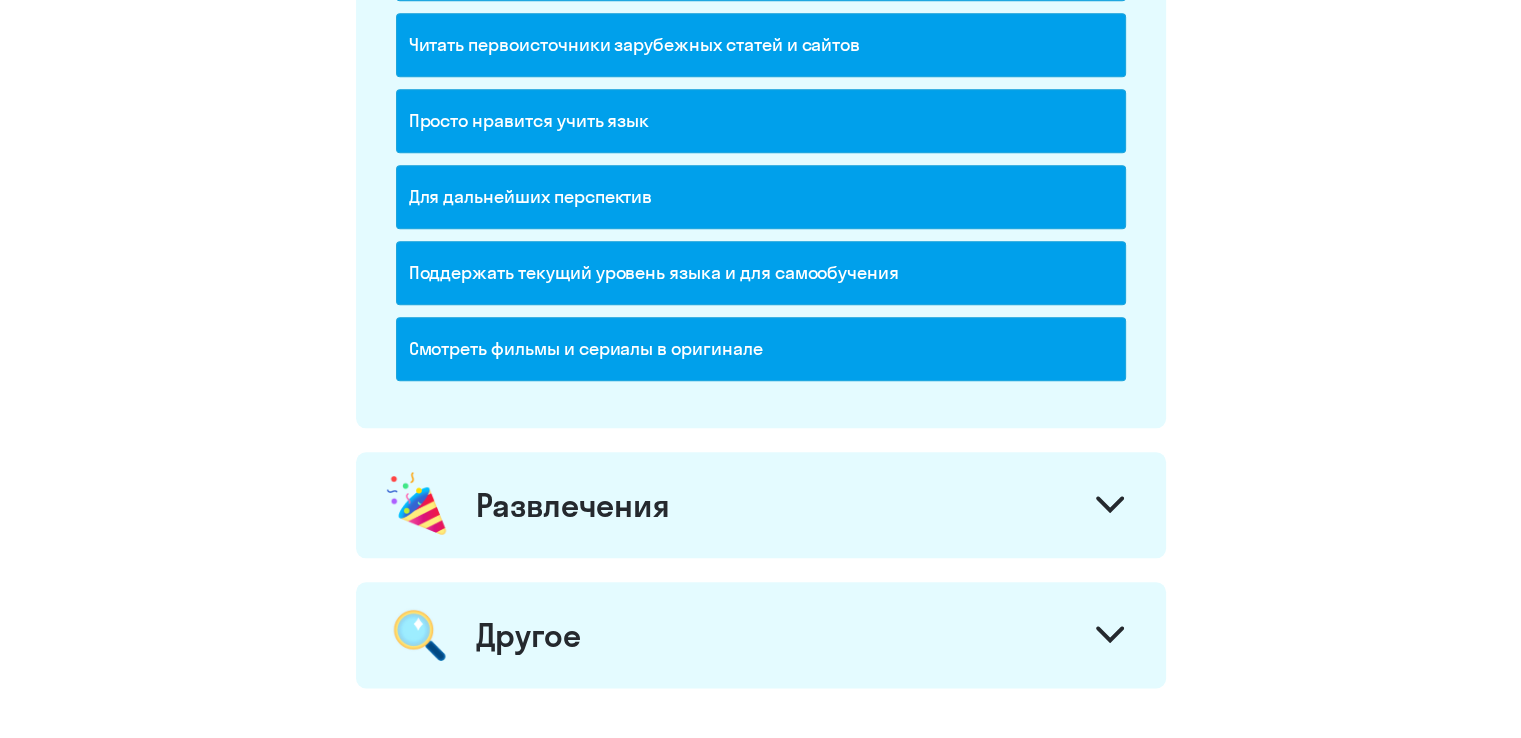scroll, scrollTop: 2400, scrollLeft: 0, axis: vertical 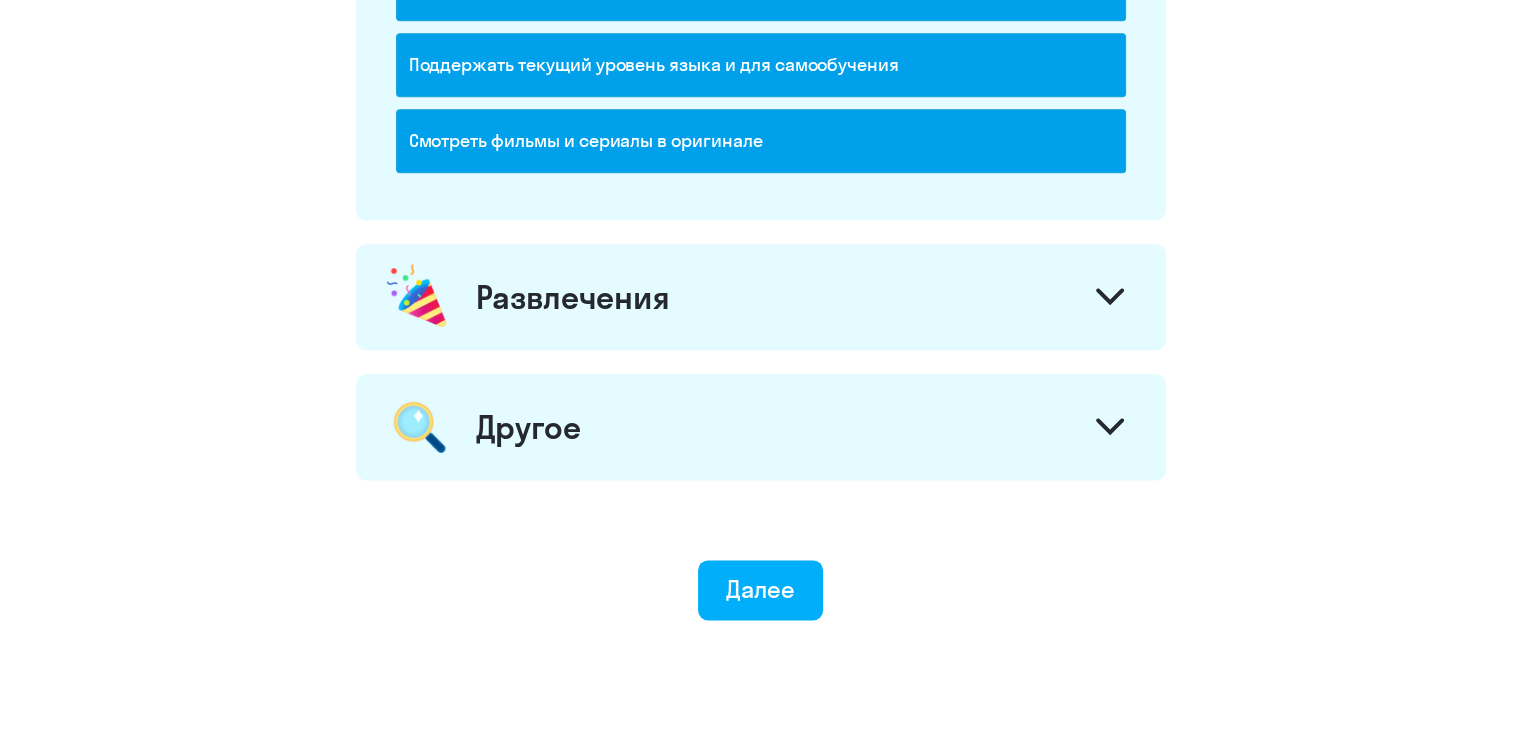 click on "Развлечения" 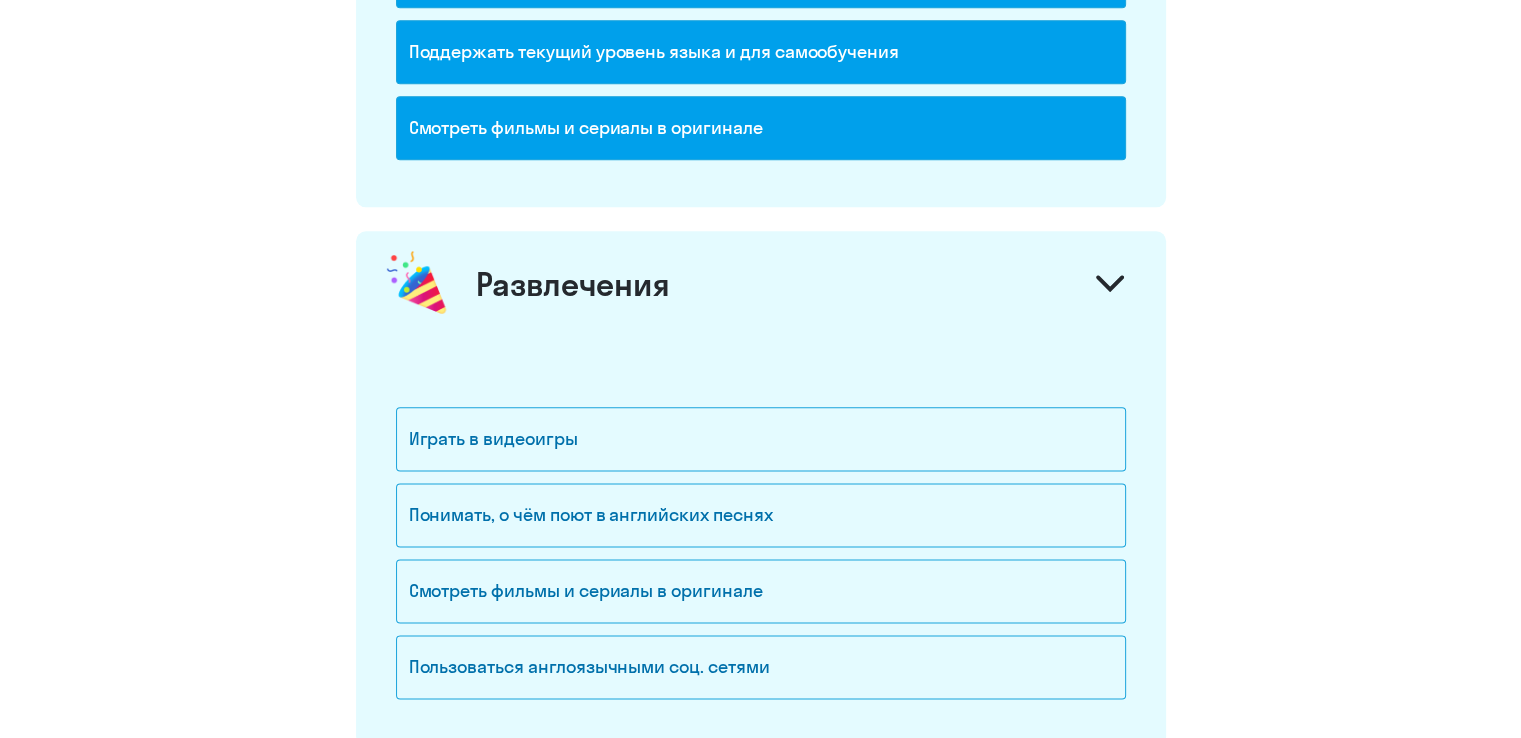 scroll, scrollTop: 2600, scrollLeft: 0, axis: vertical 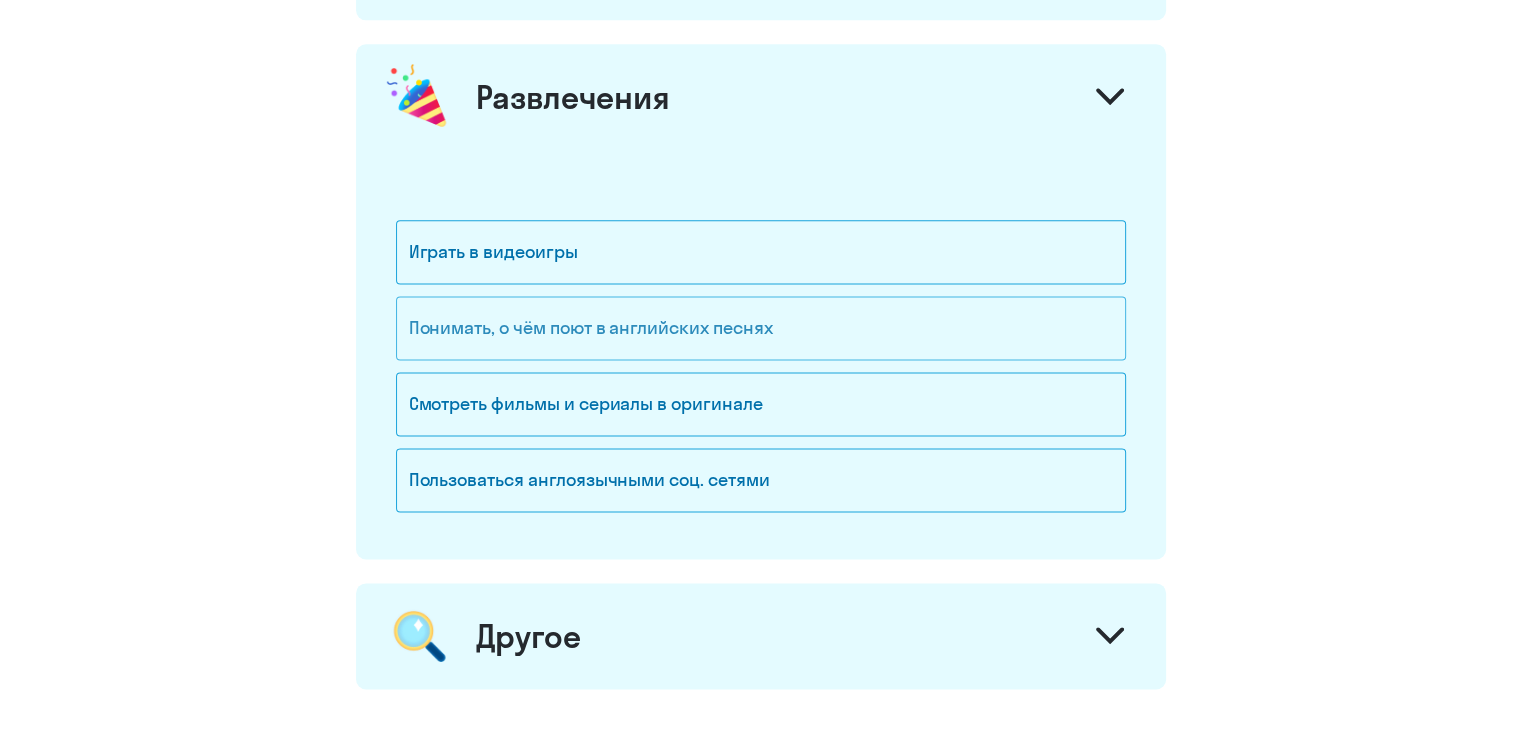 click on "Понимать, о чём поют в английских песнях" 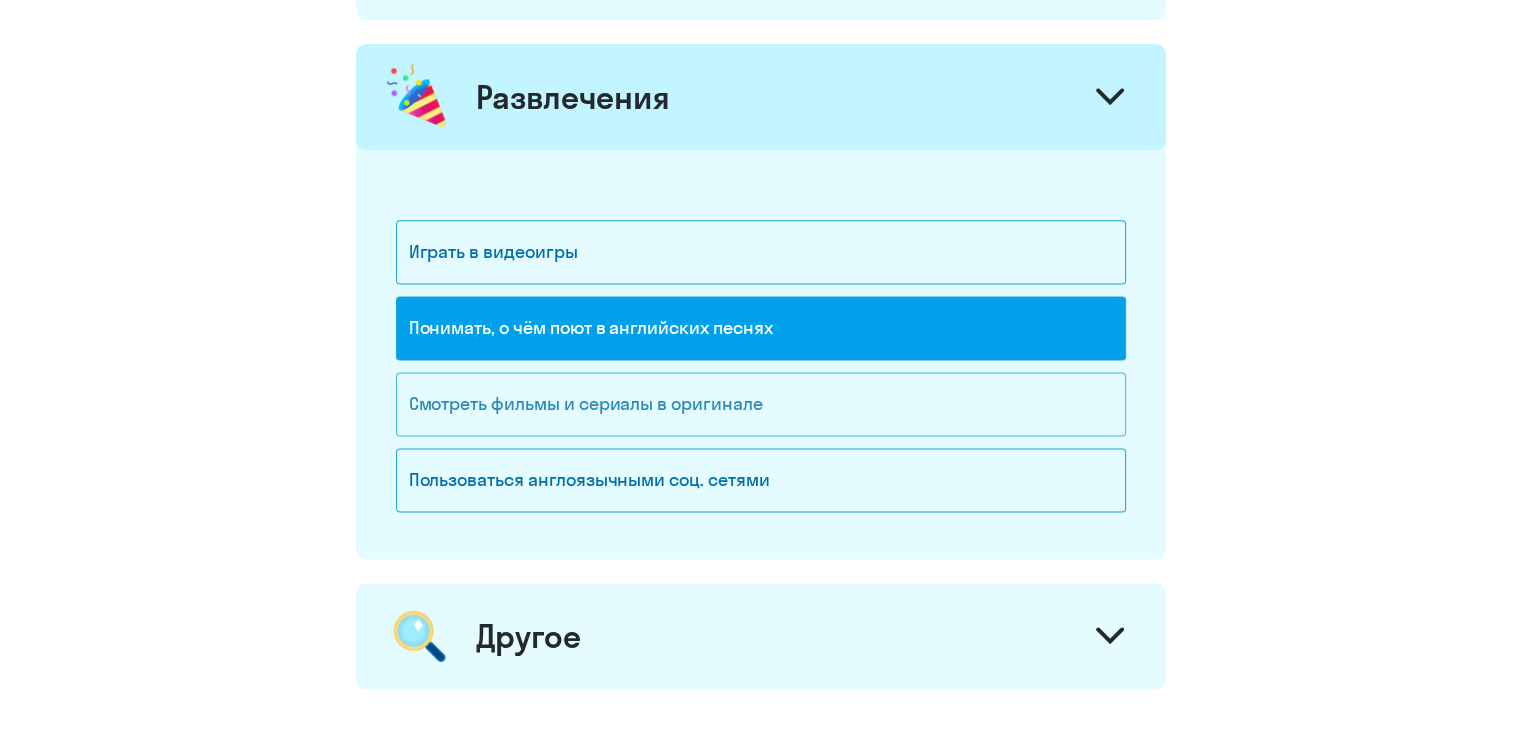 click on "Смотреть фильмы и сериалы в оригинале" 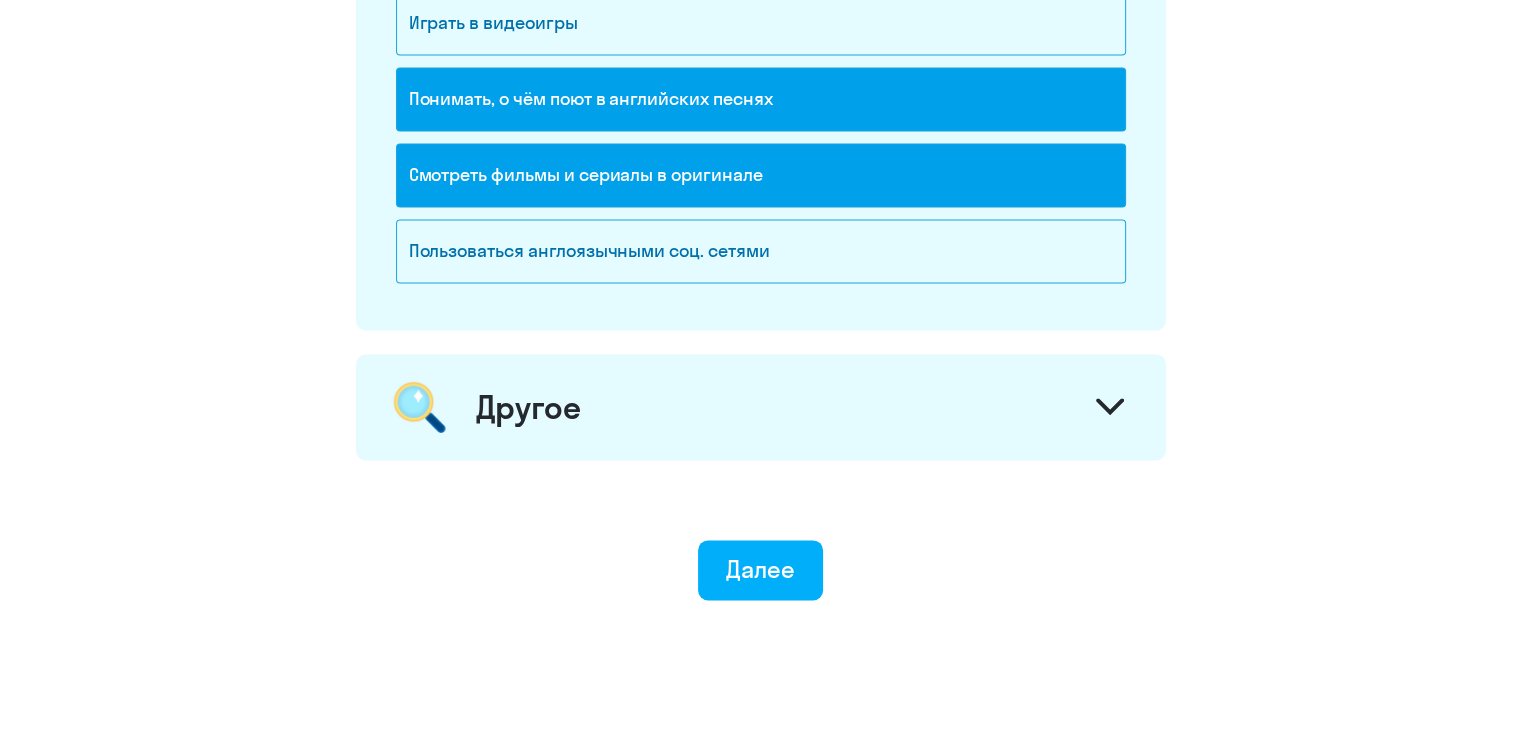 scroll, scrollTop: 2873, scrollLeft: 0, axis: vertical 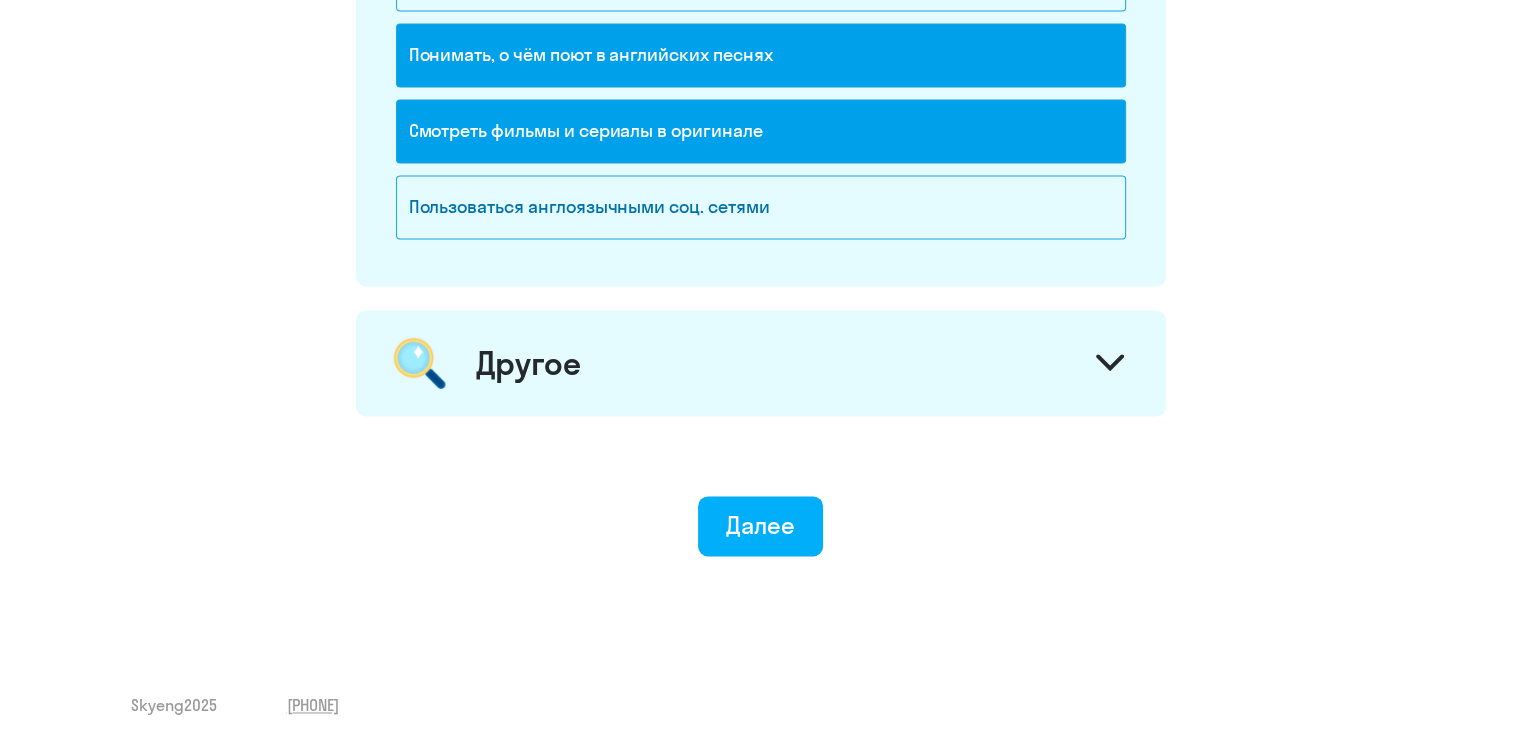 click on "Другое" 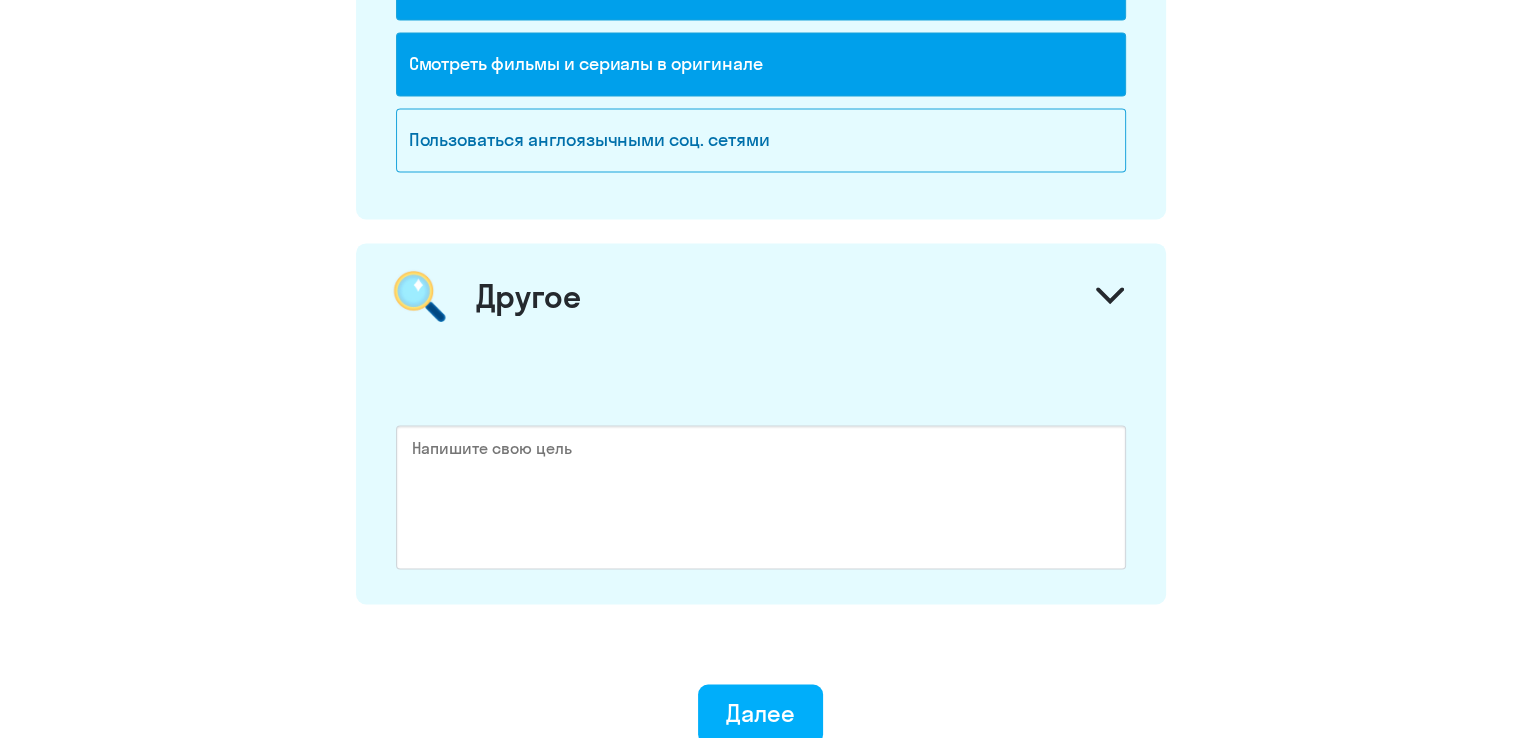 scroll, scrollTop: 2973, scrollLeft: 0, axis: vertical 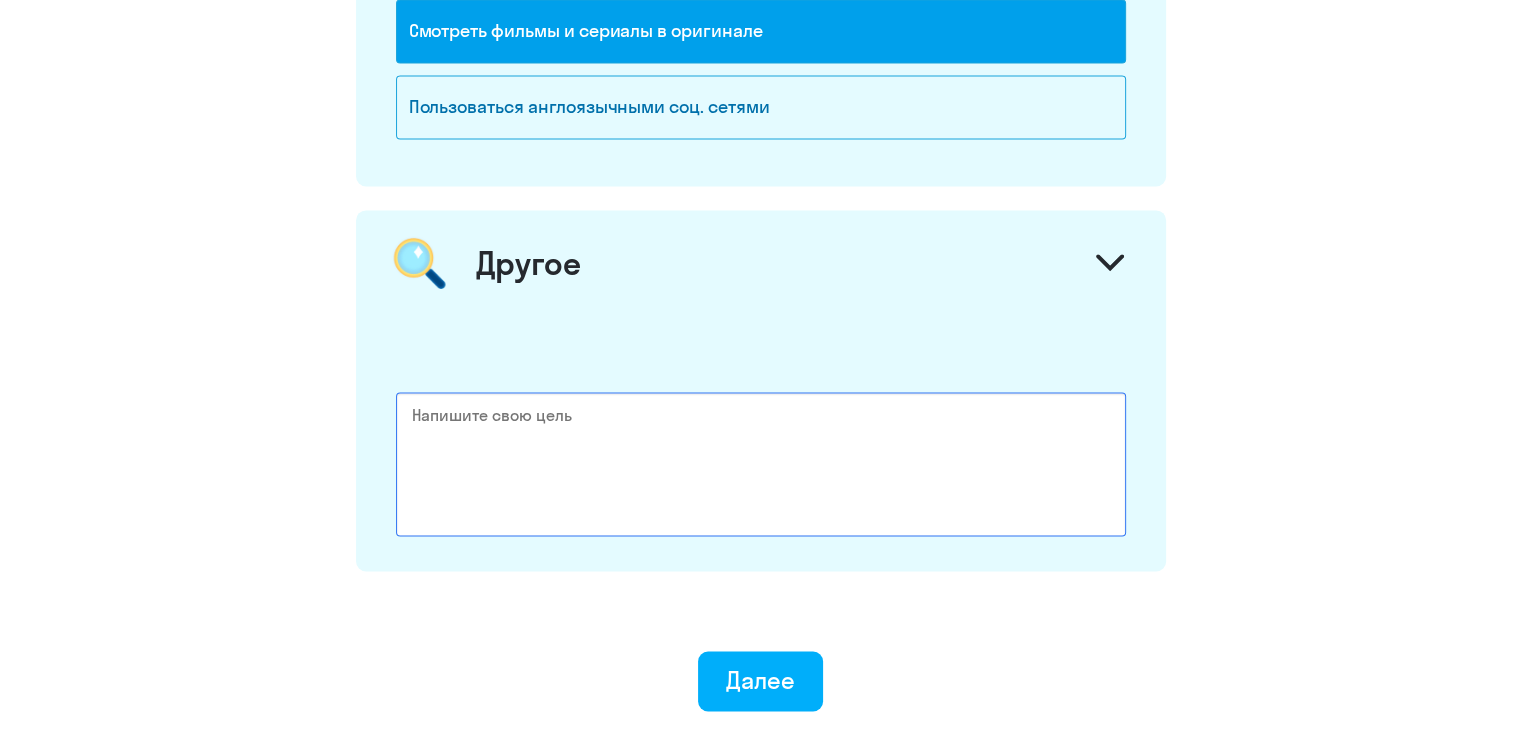 drag, startPoint x: 581, startPoint y: 406, endPoint x: 384, endPoint y: 406, distance: 197 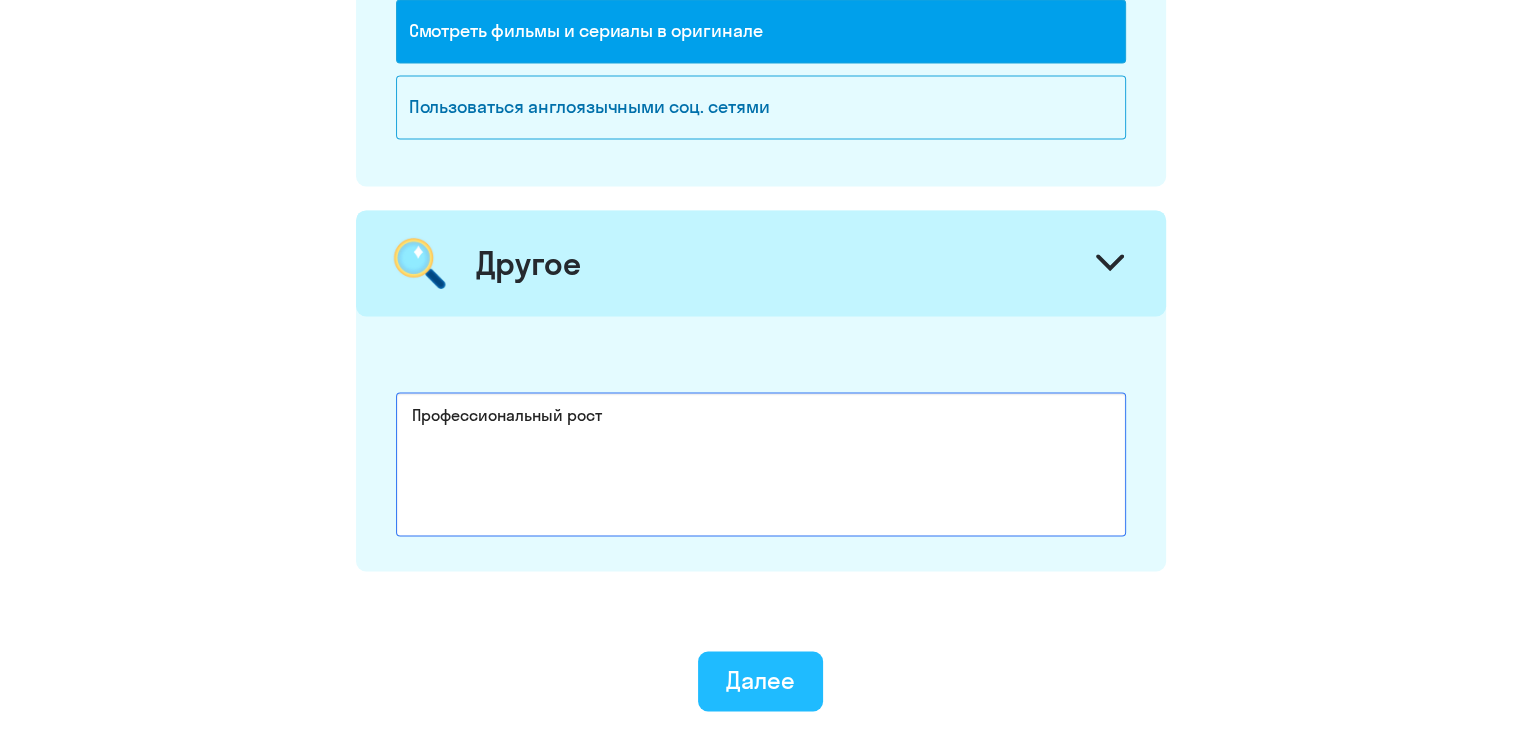 type on "Профессиональный рост" 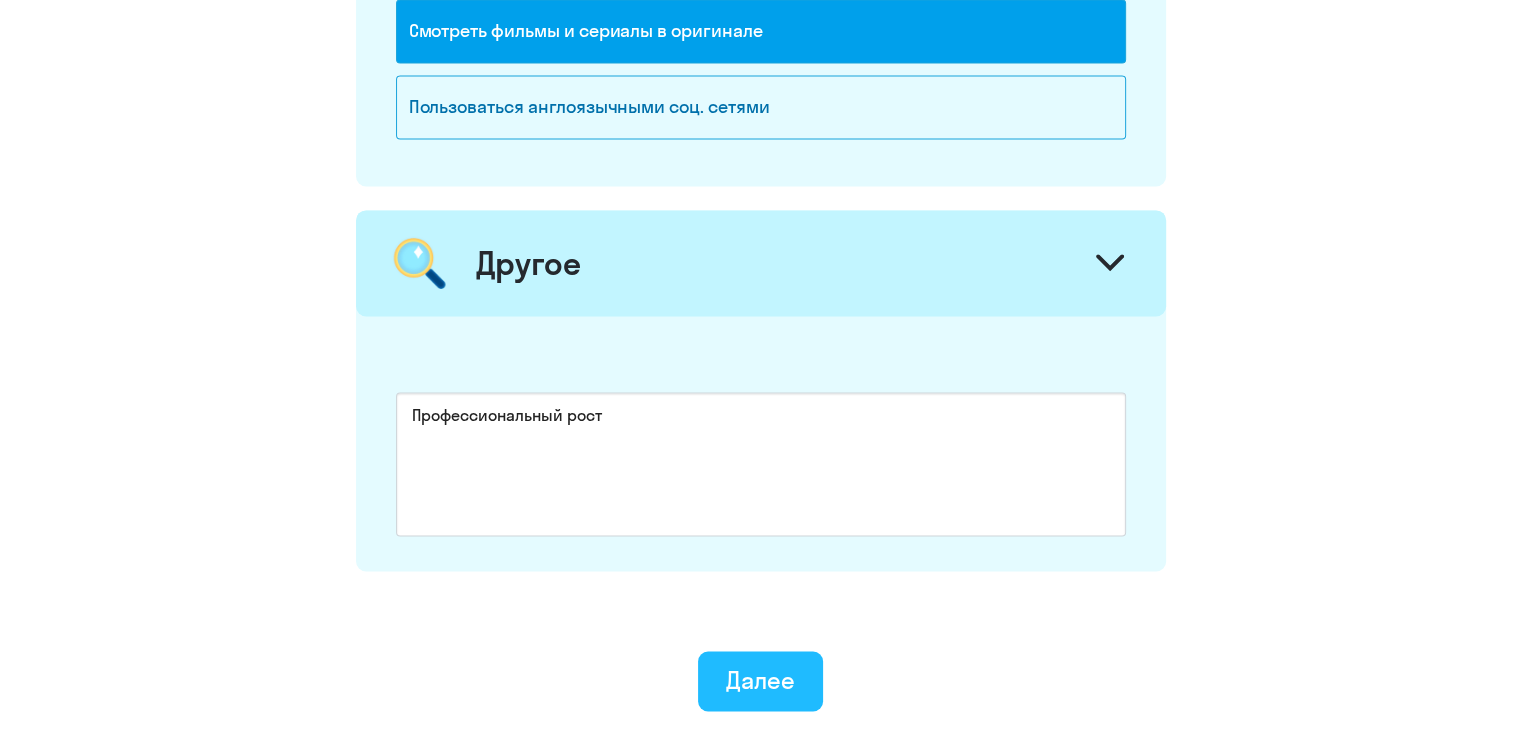 click on "Далее" 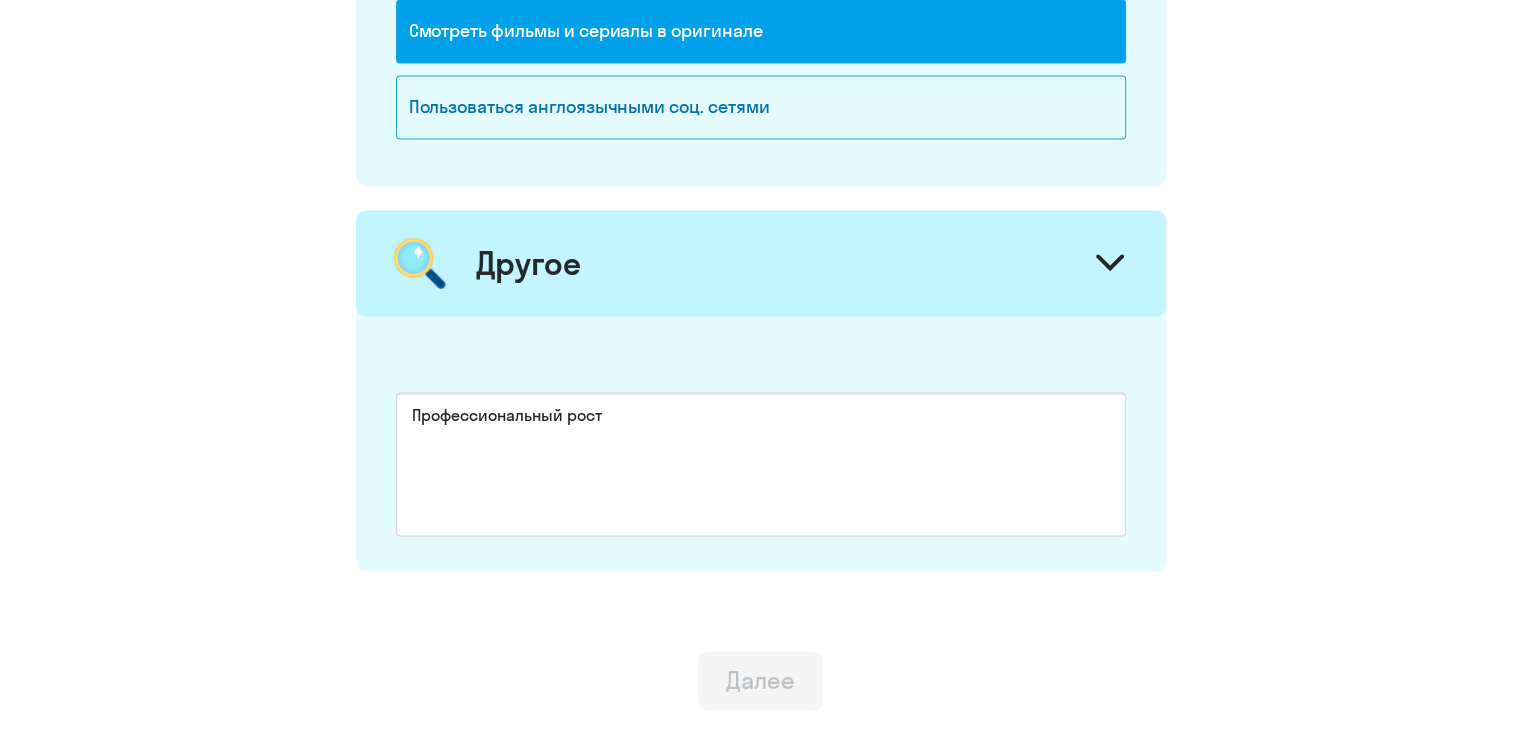 scroll, scrollTop: 0, scrollLeft: 0, axis: both 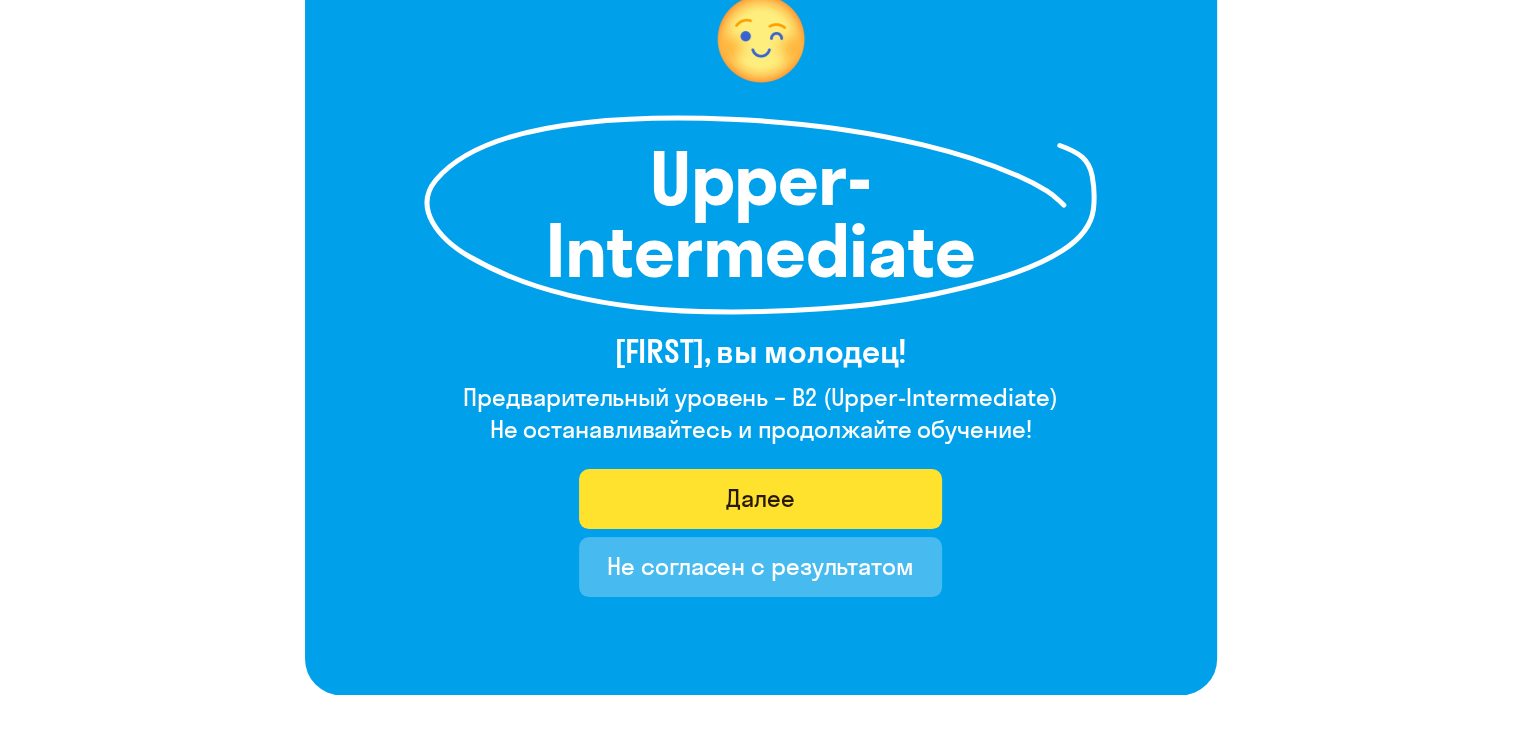 click on "Далее" 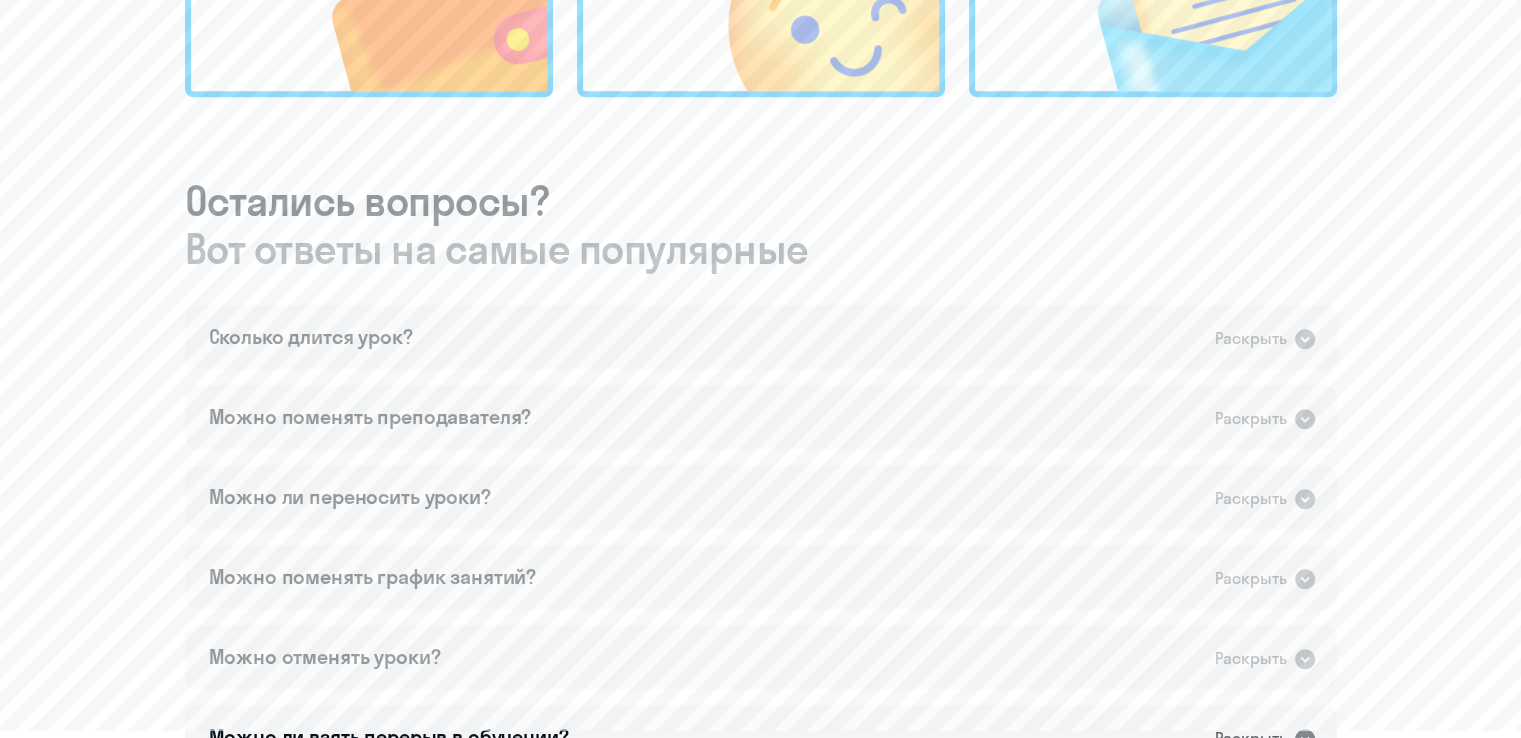 scroll, scrollTop: 1000, scrollLeft: 0, axis: vertical 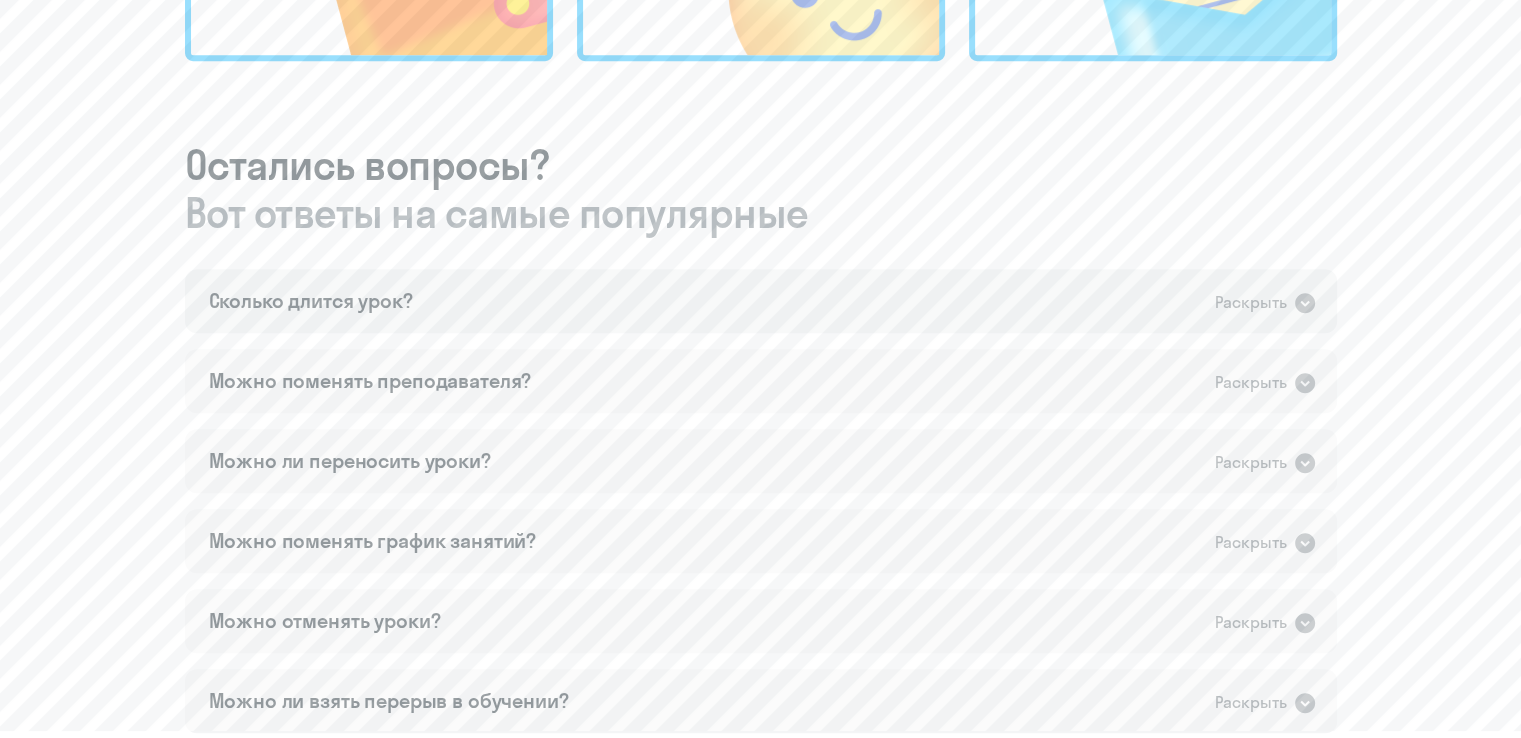 click on "Сколько длится урок?   Раскрыть" 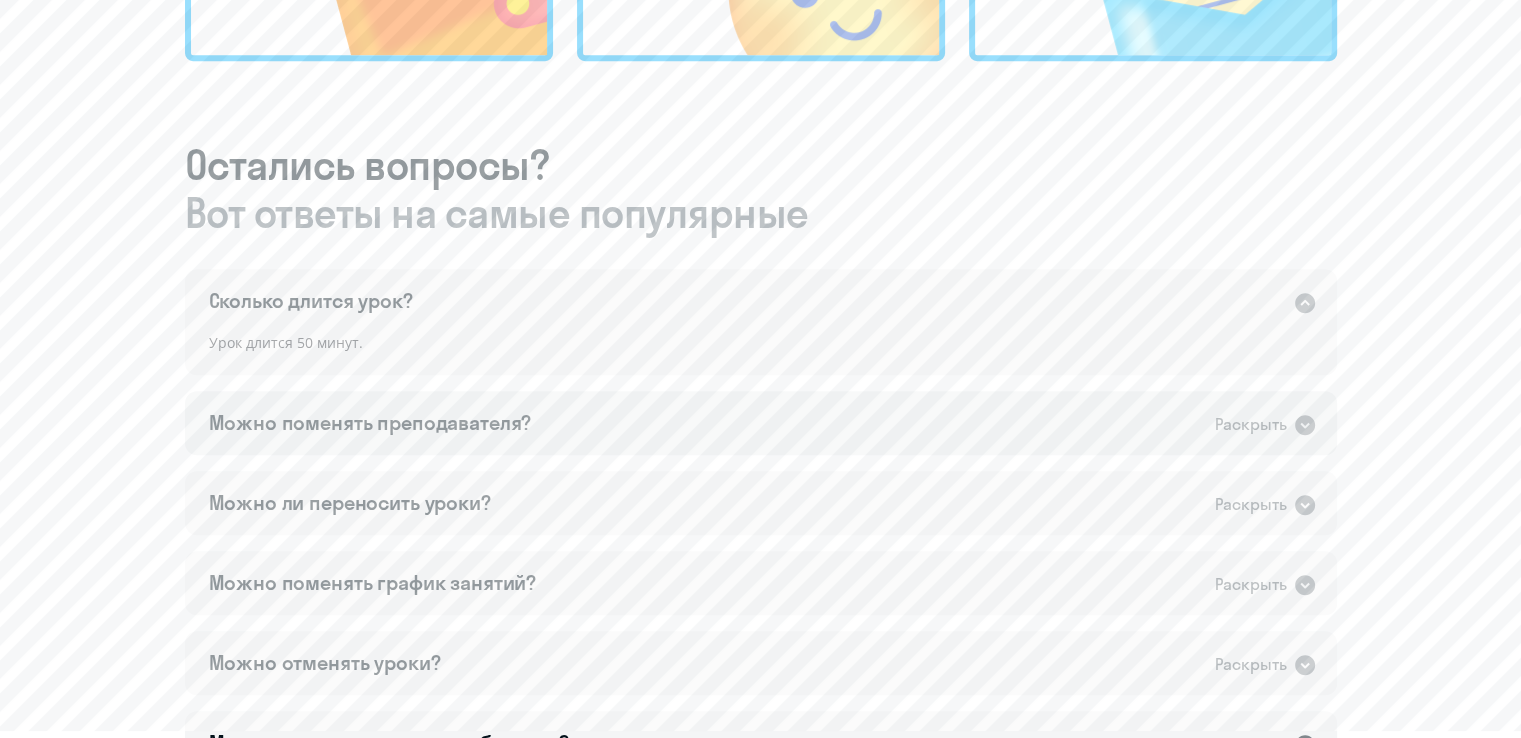 click on "Можно поменять преподавателя?   Раскрыть" 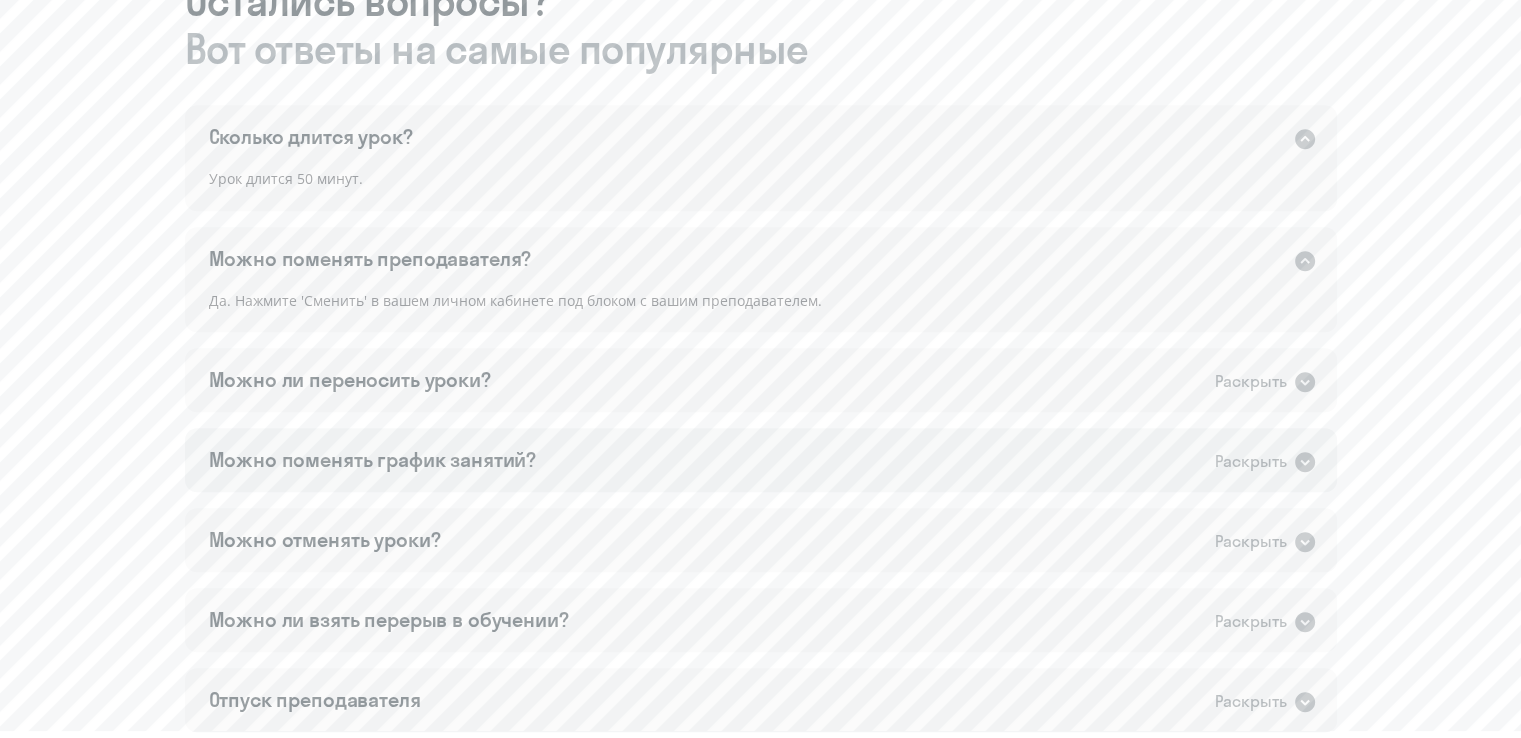 scroll, scrollTop: 1200, scrollLeft: 0, axis: vertical 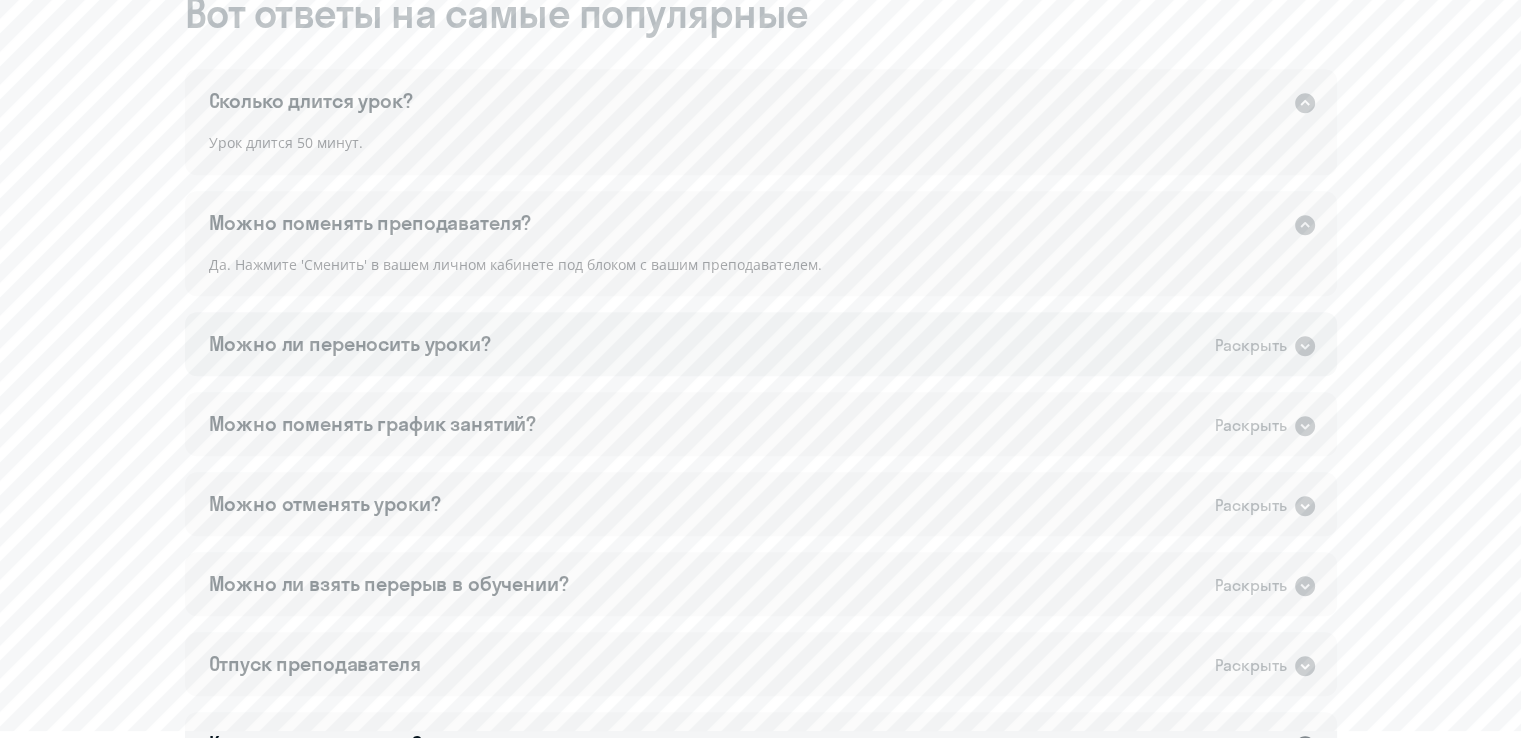click on "Можно ли переносить уроки?   Раскрыть" 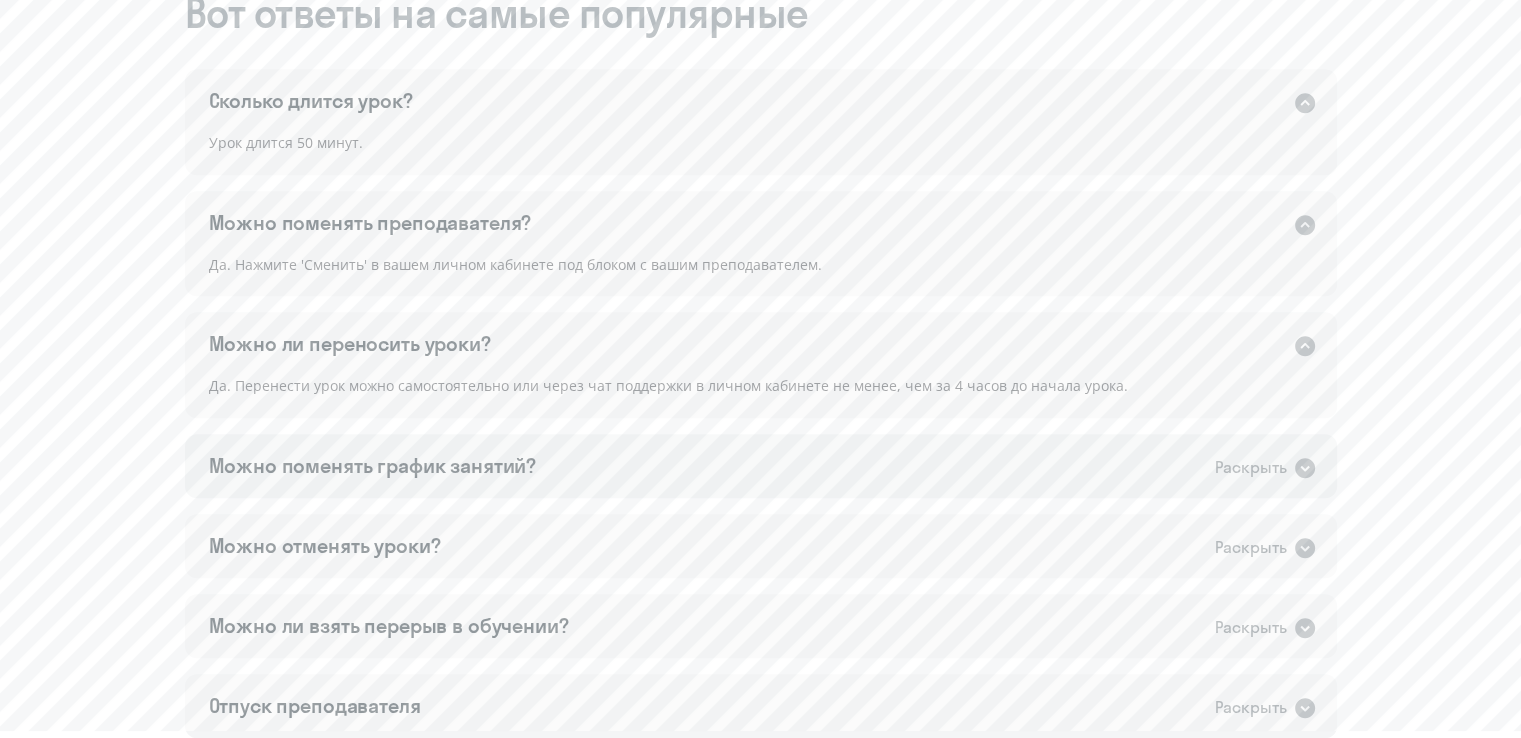 click on "Можно поменять график занятий?   Раскрыть" 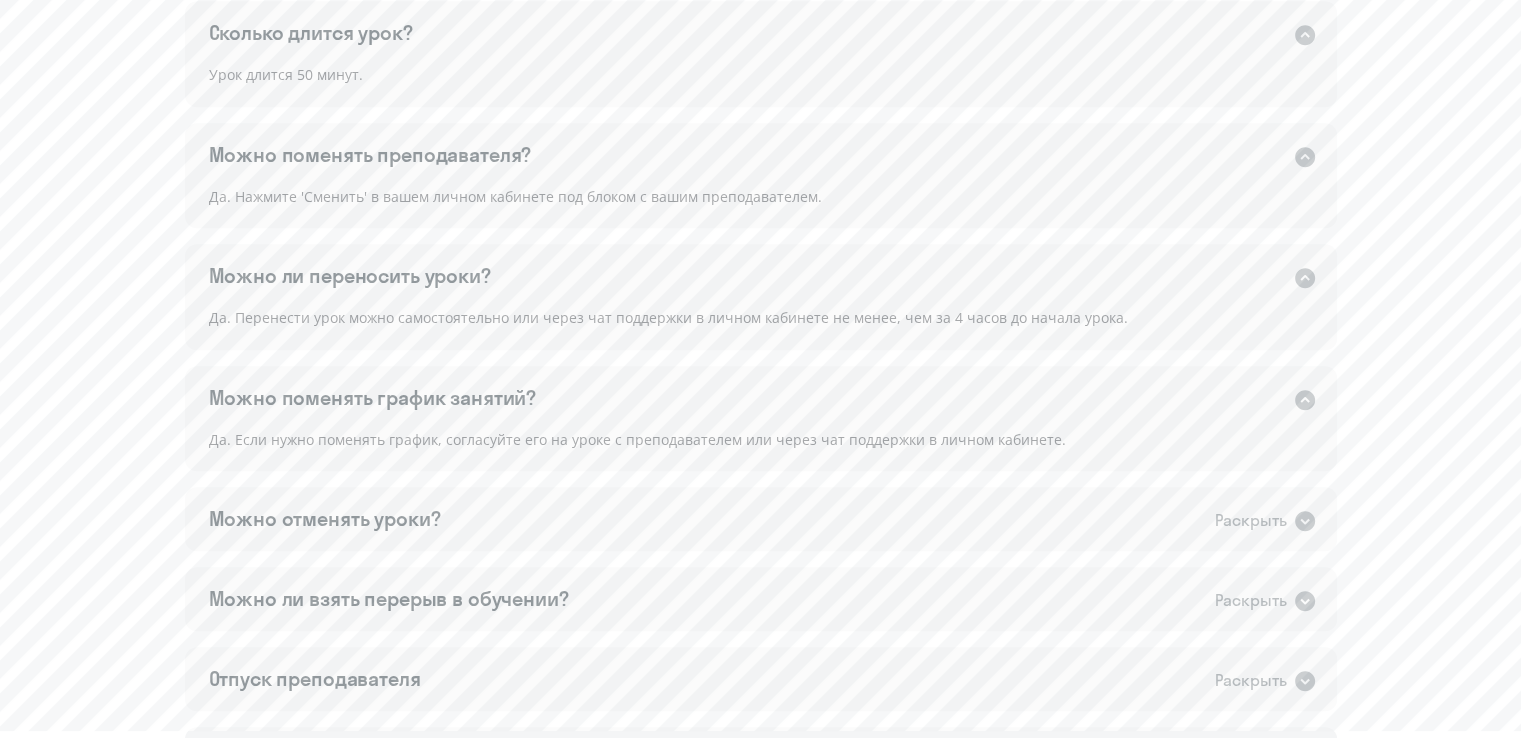 scroll, scrollTop: 1300, scrollLeft: 0, axis: vertical 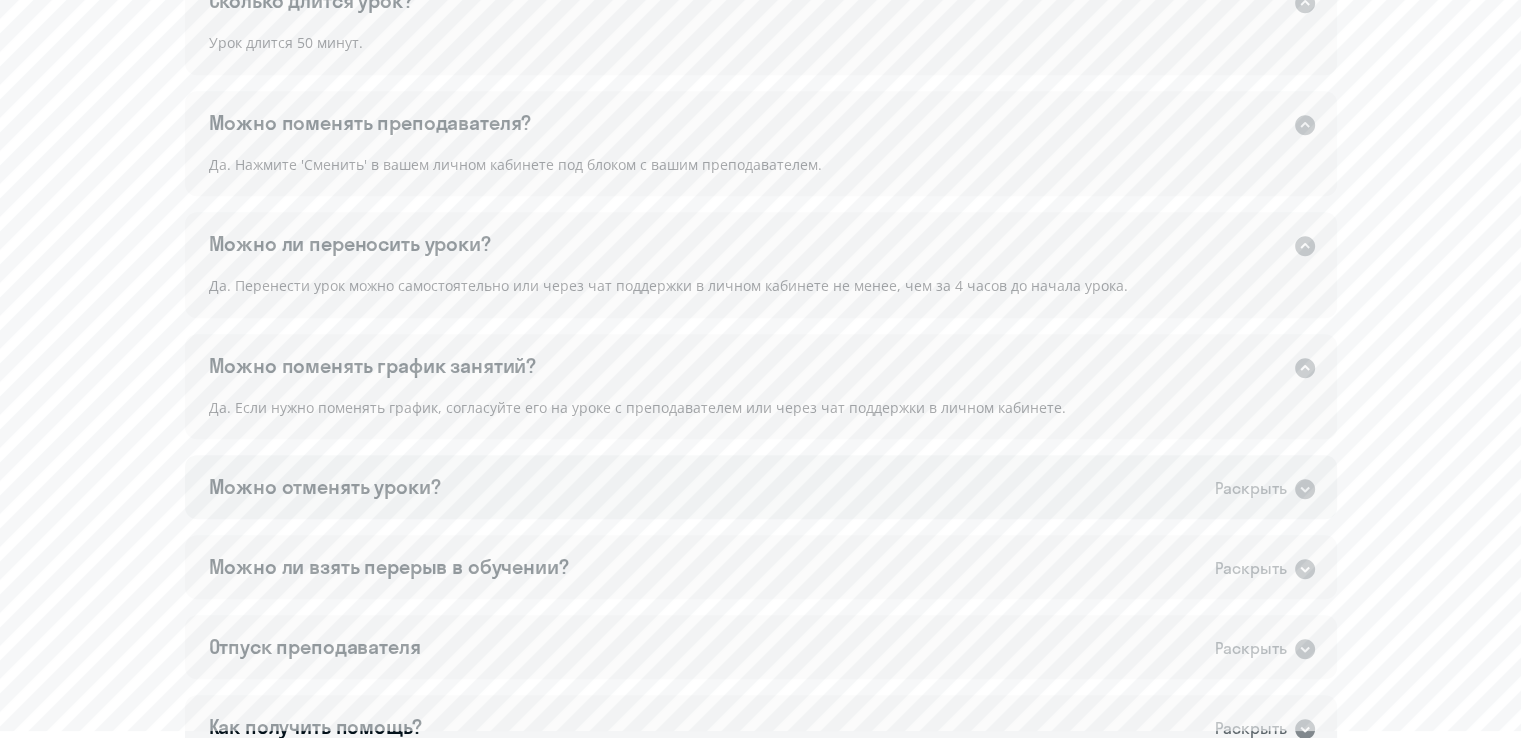 click on "Можно отменять уроки?   Раскрыть" 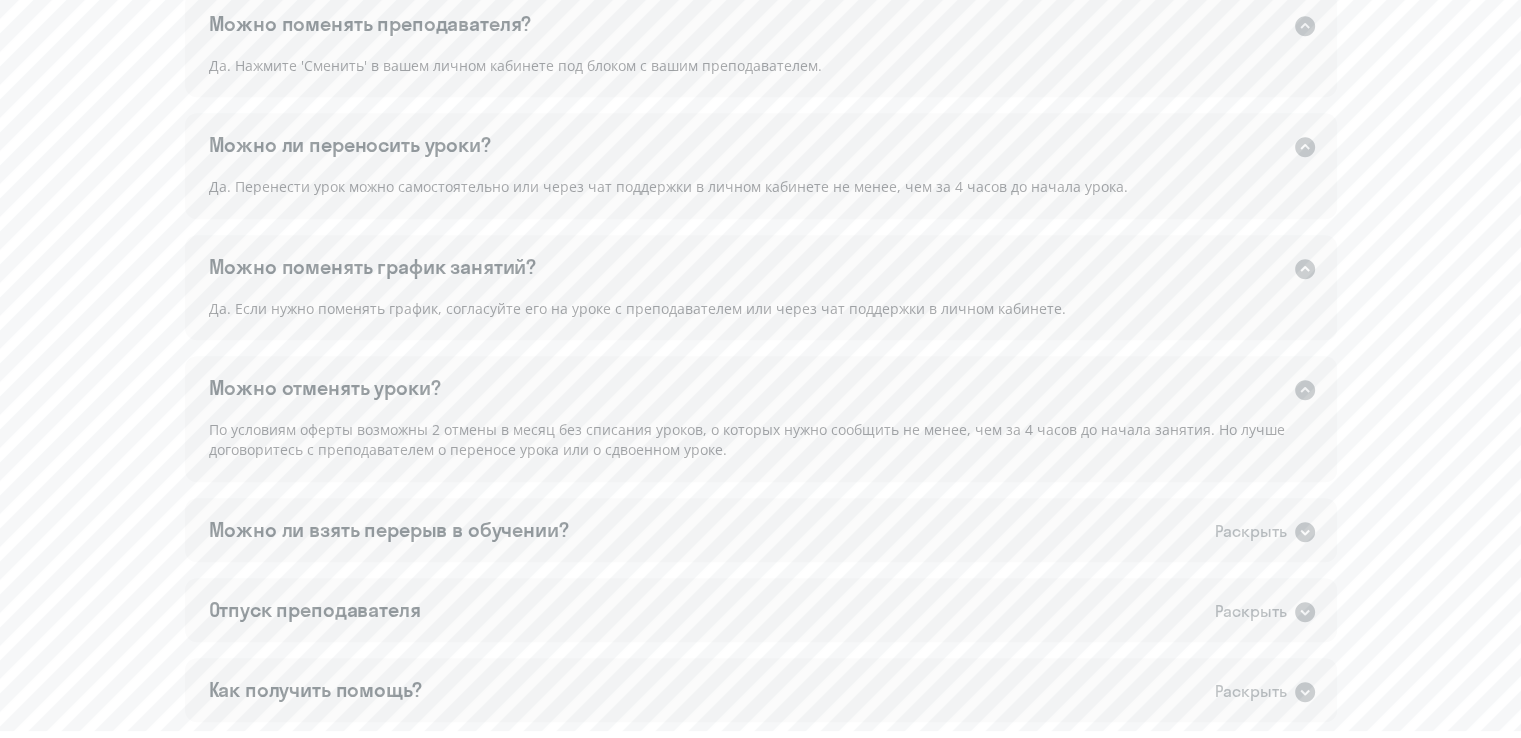 scroll, scrollTop: 1400, scrollLeft: 0, axis: vertical 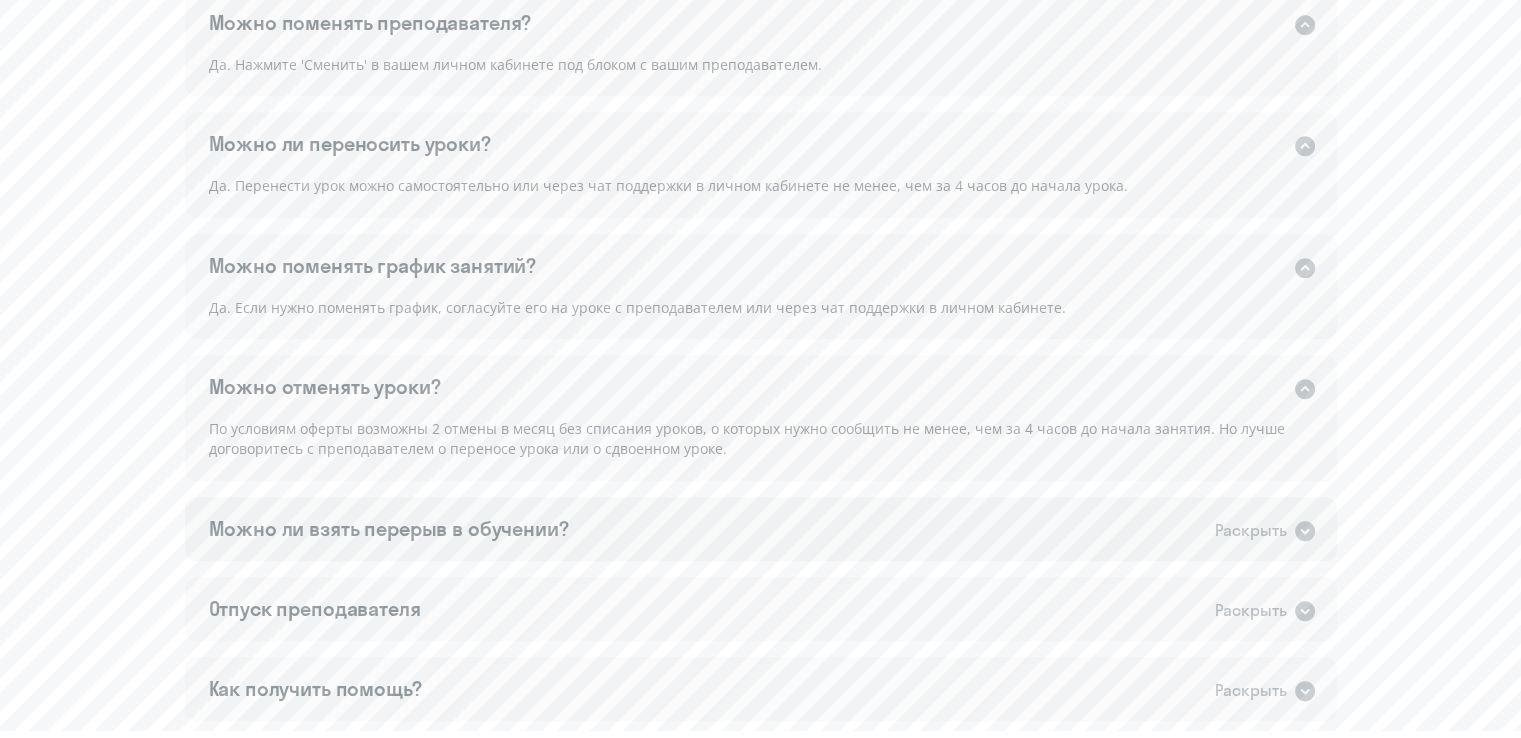 click on "Можно ли взять перерыв в обучении?   Раскрыть" 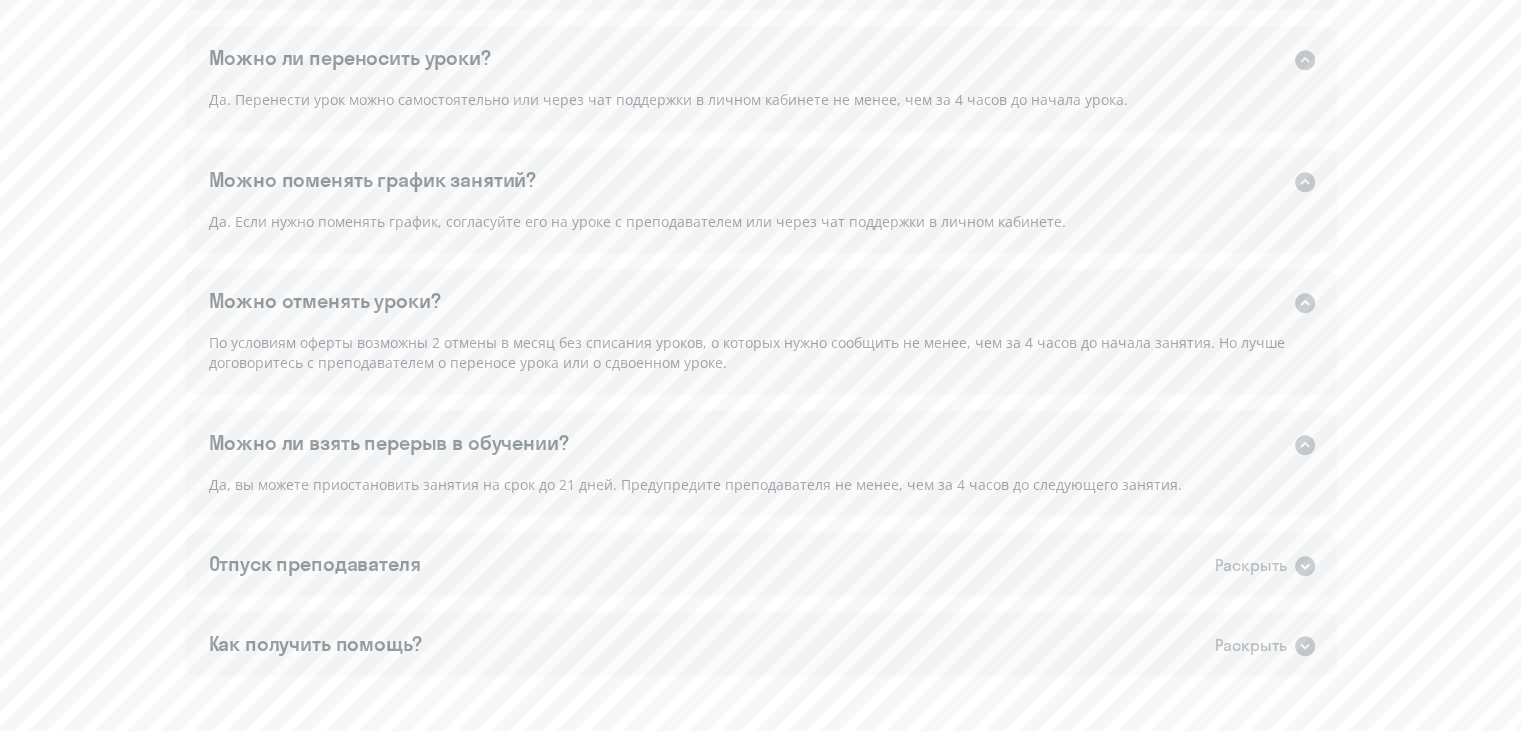 scroll, scrollTop: 1600, scrollLeft: 0, axis: vertical 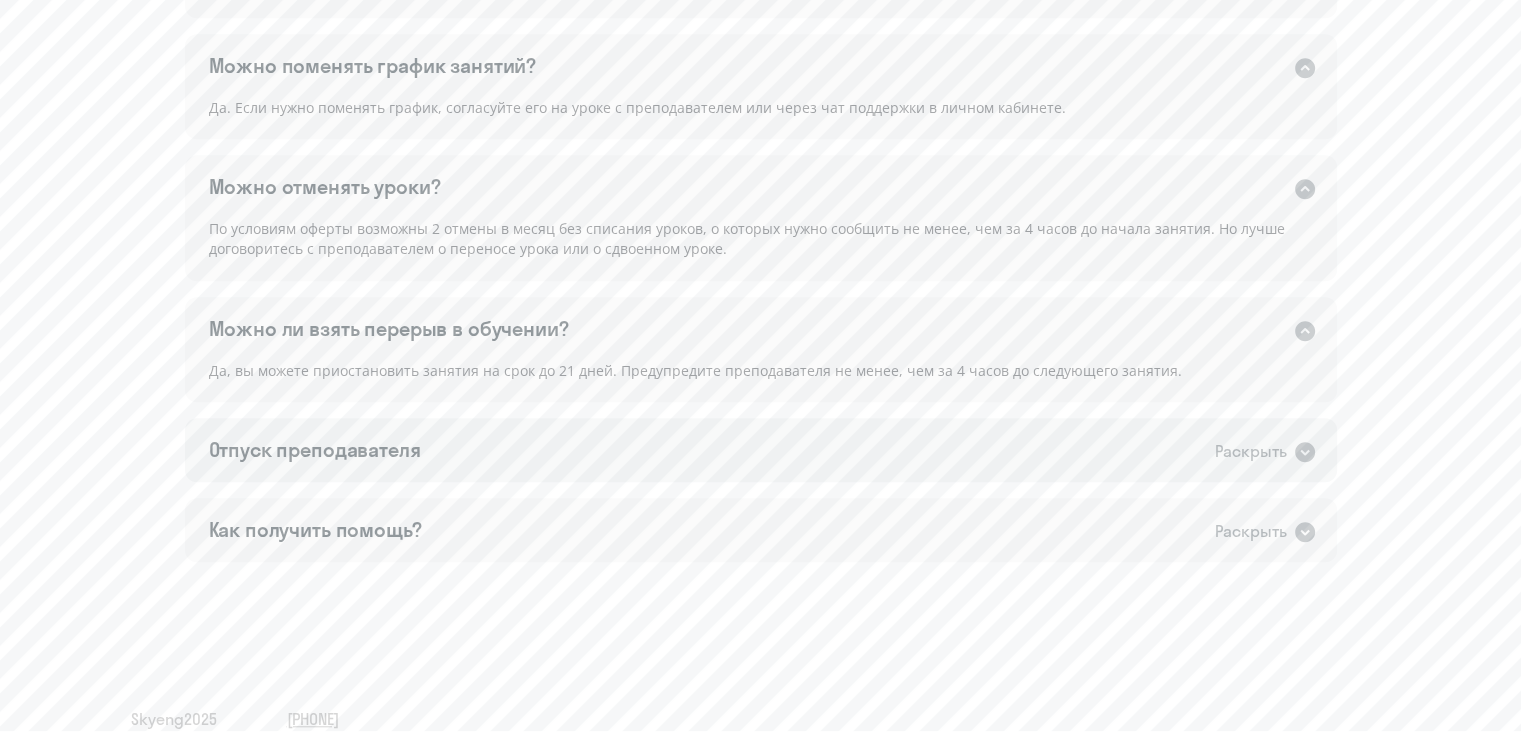 click on "Отпуск преподавателя   Раскрыть" 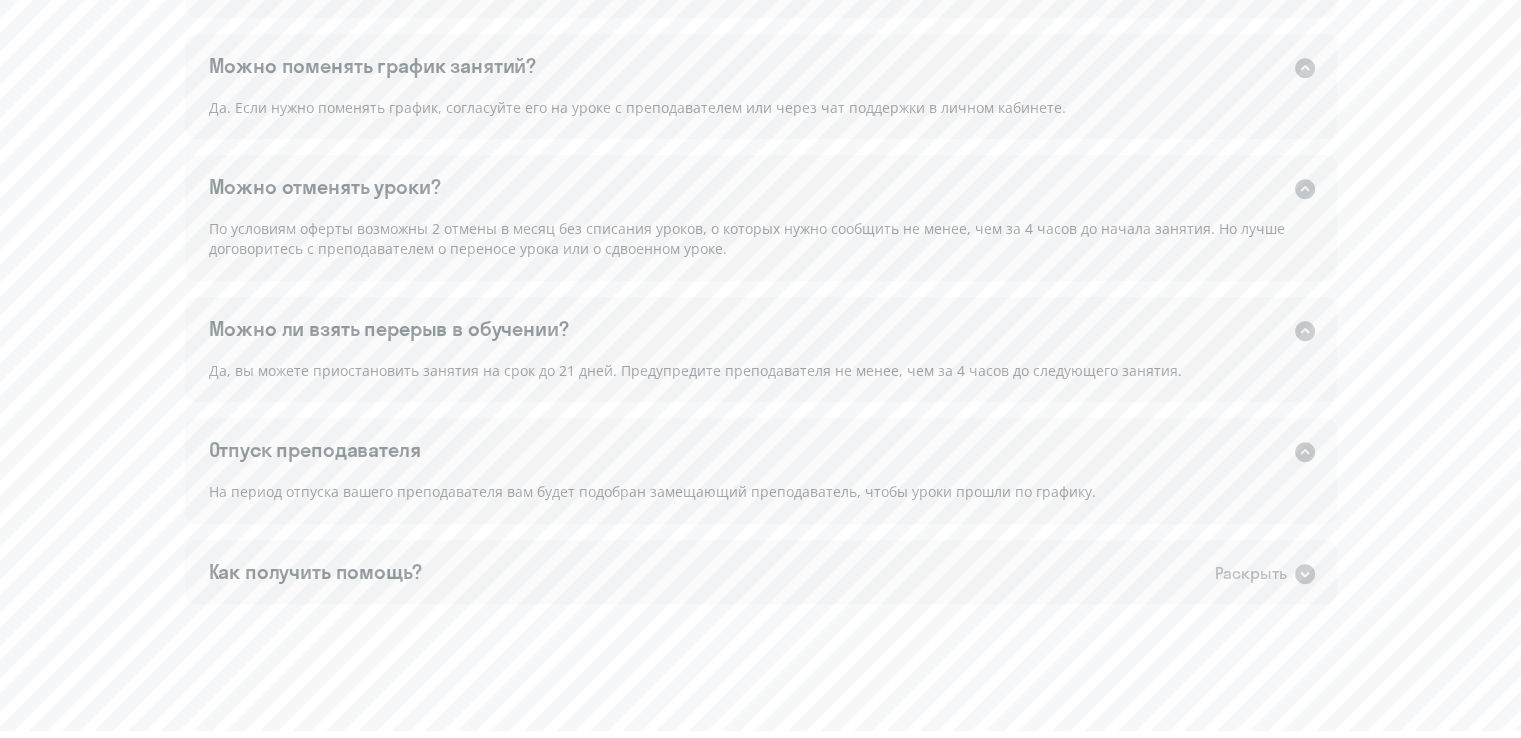 scroll, scrollTop: 1665, scrollLeft: 0, axis: vertical 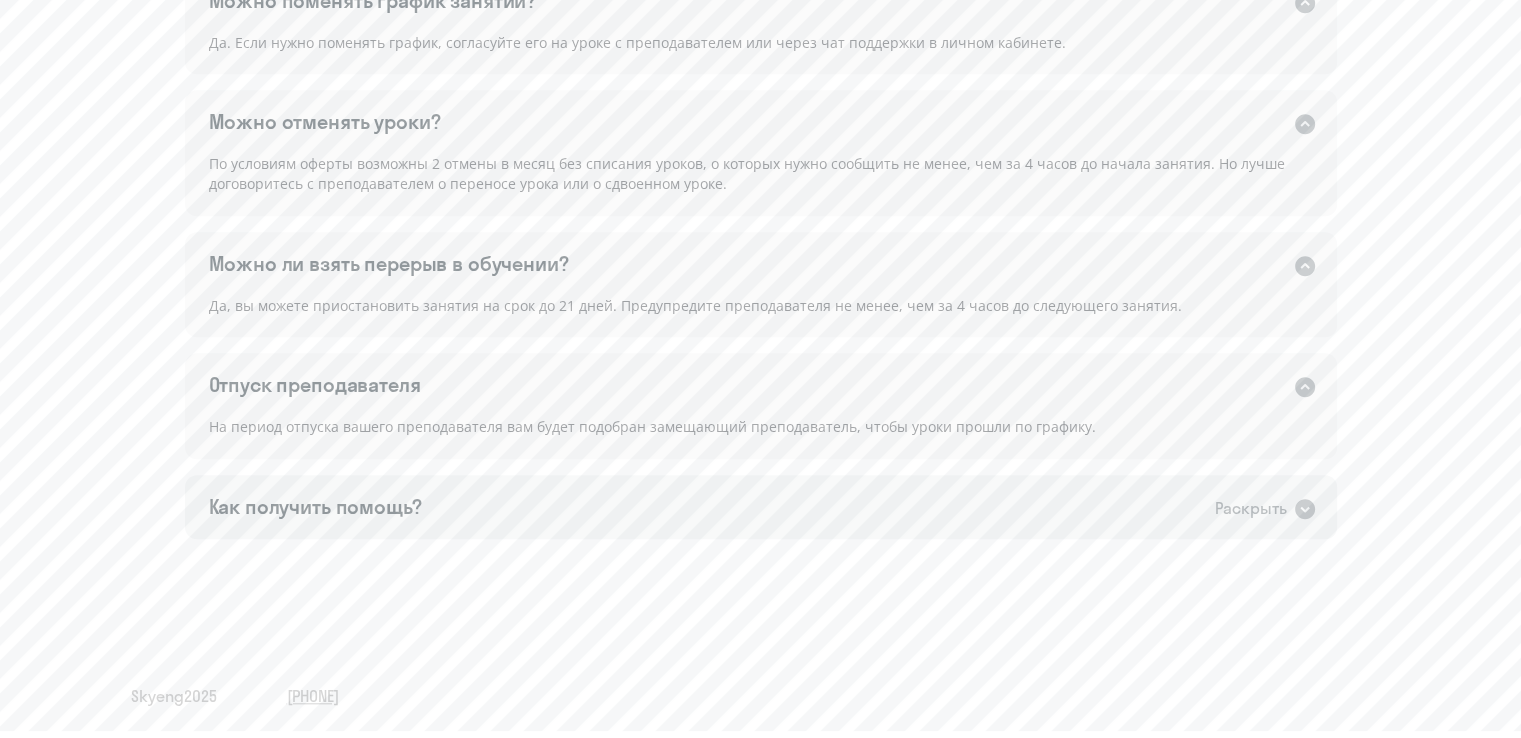 click on "Как получить помощь?   Раскрыть" 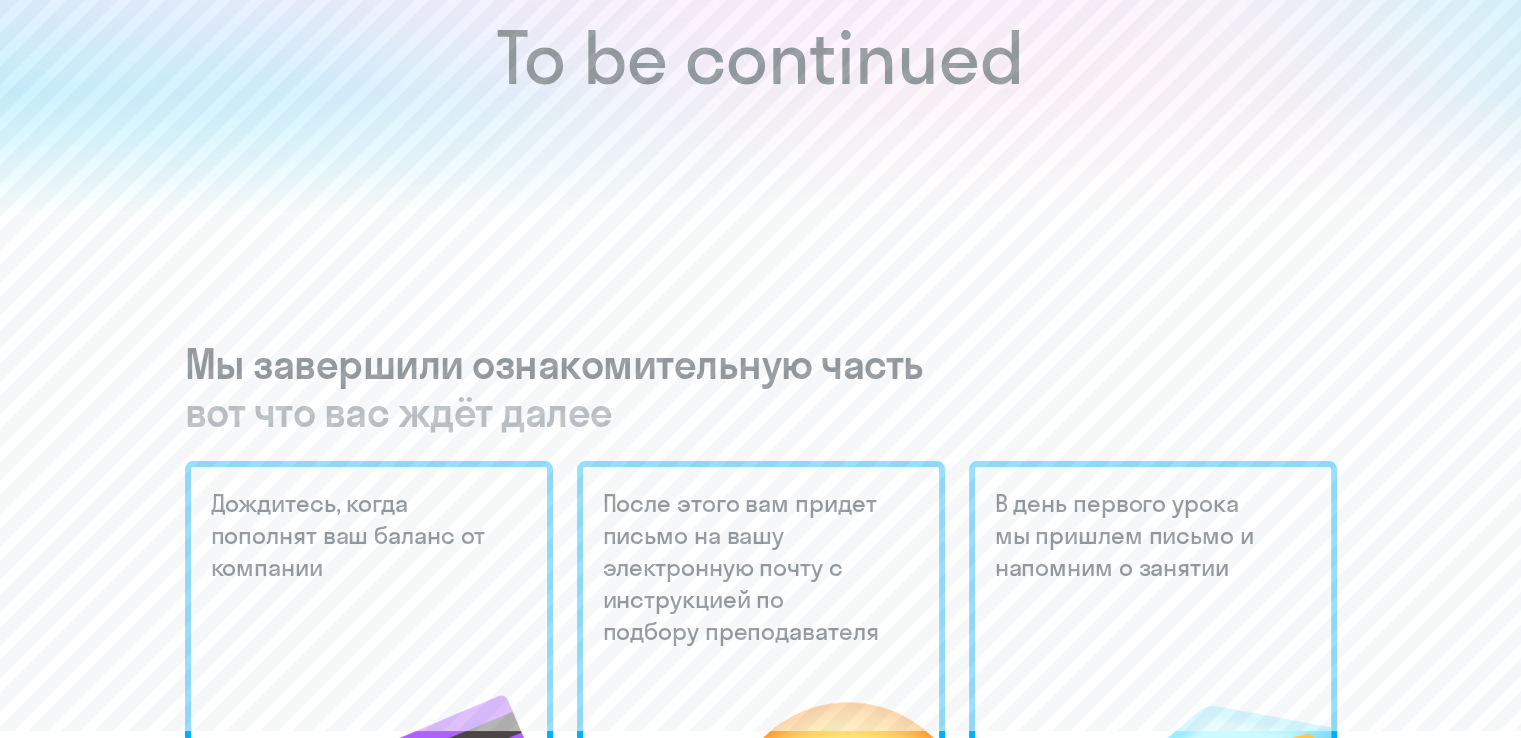 scroll, scrollTop: 0, scrollLeft: 0, axis: both 